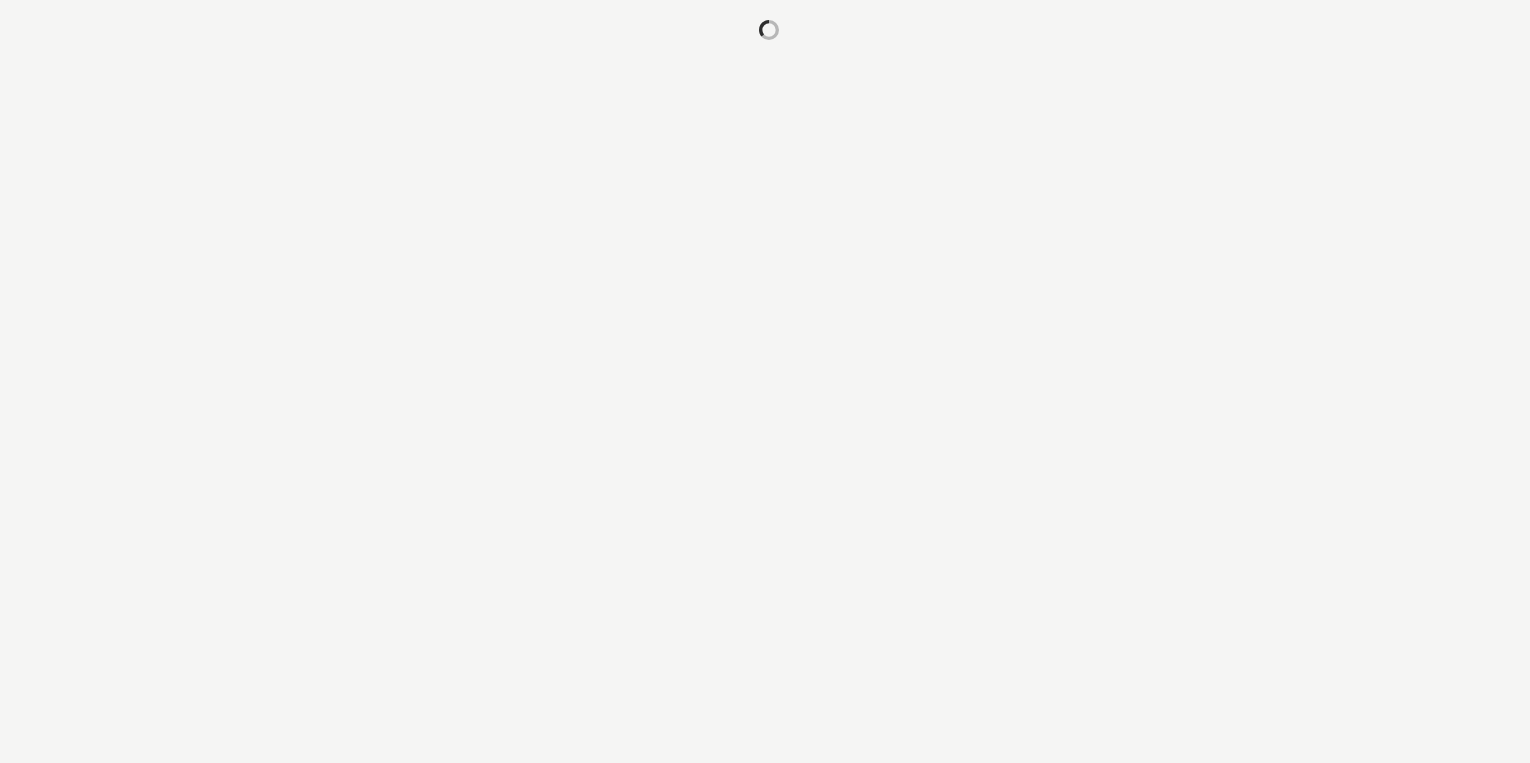 scroll, scrollTop: 0, scrollLeft: 0, axis: both 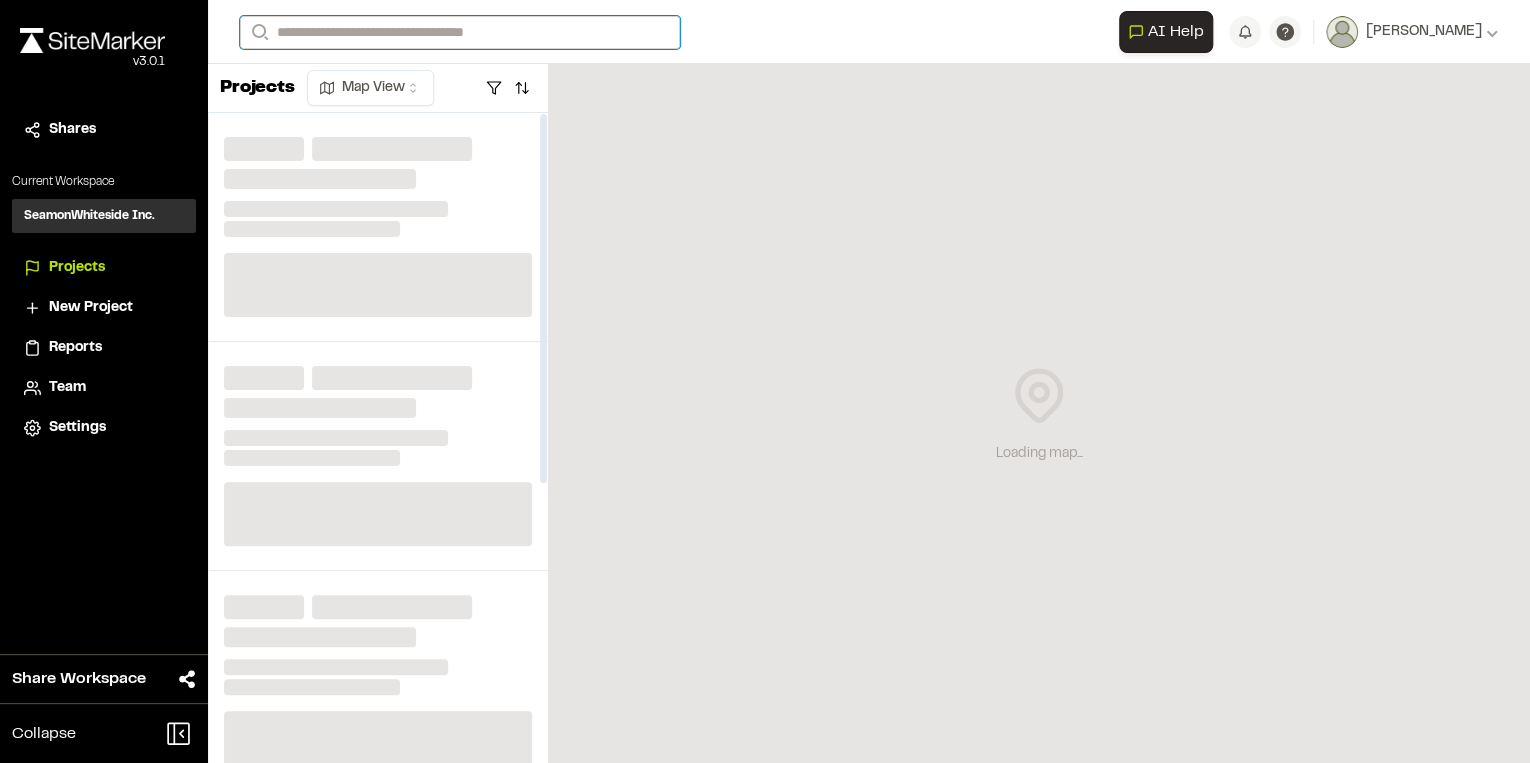 click on "Search" at bounding box center [460, 32] 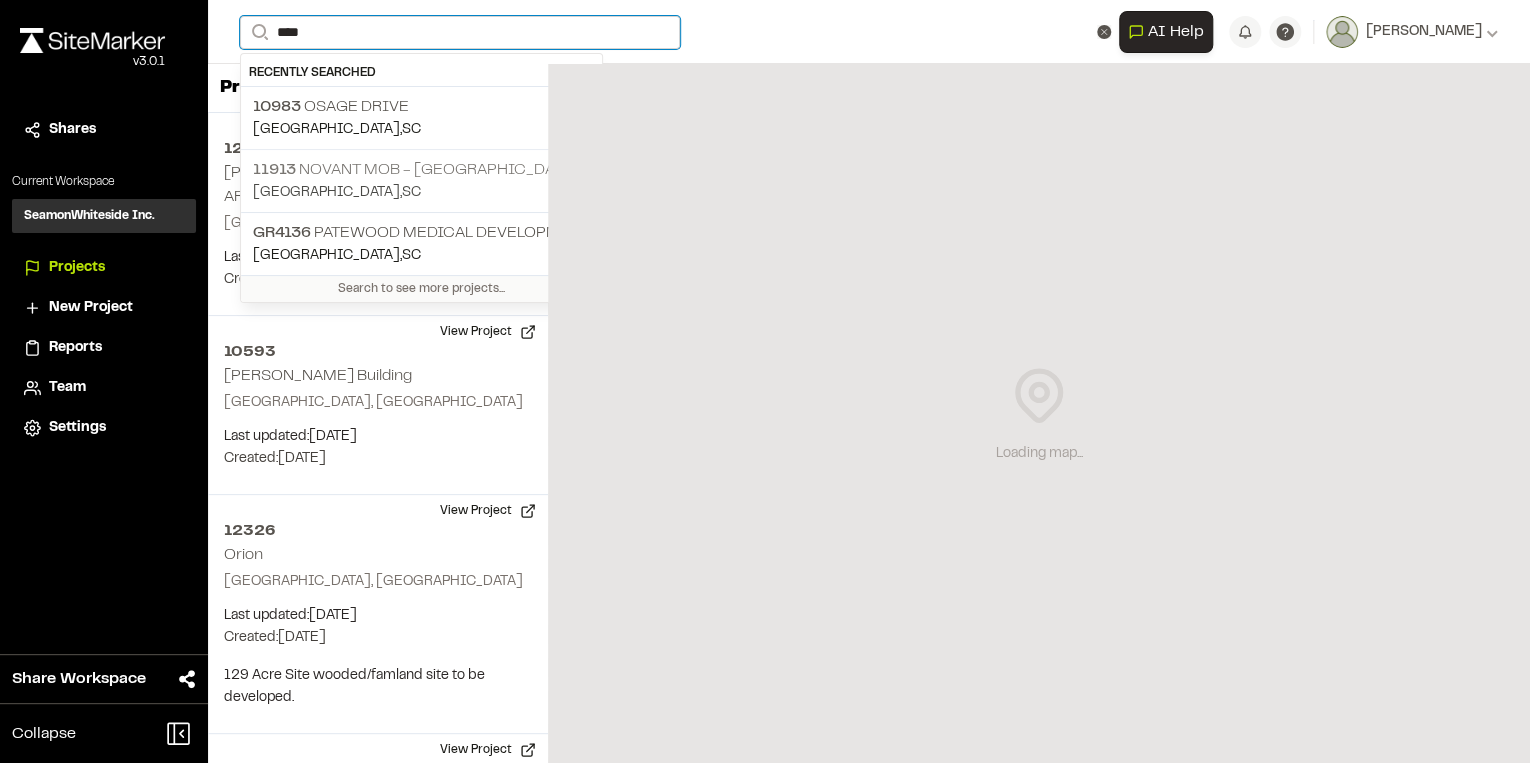 type on "****" 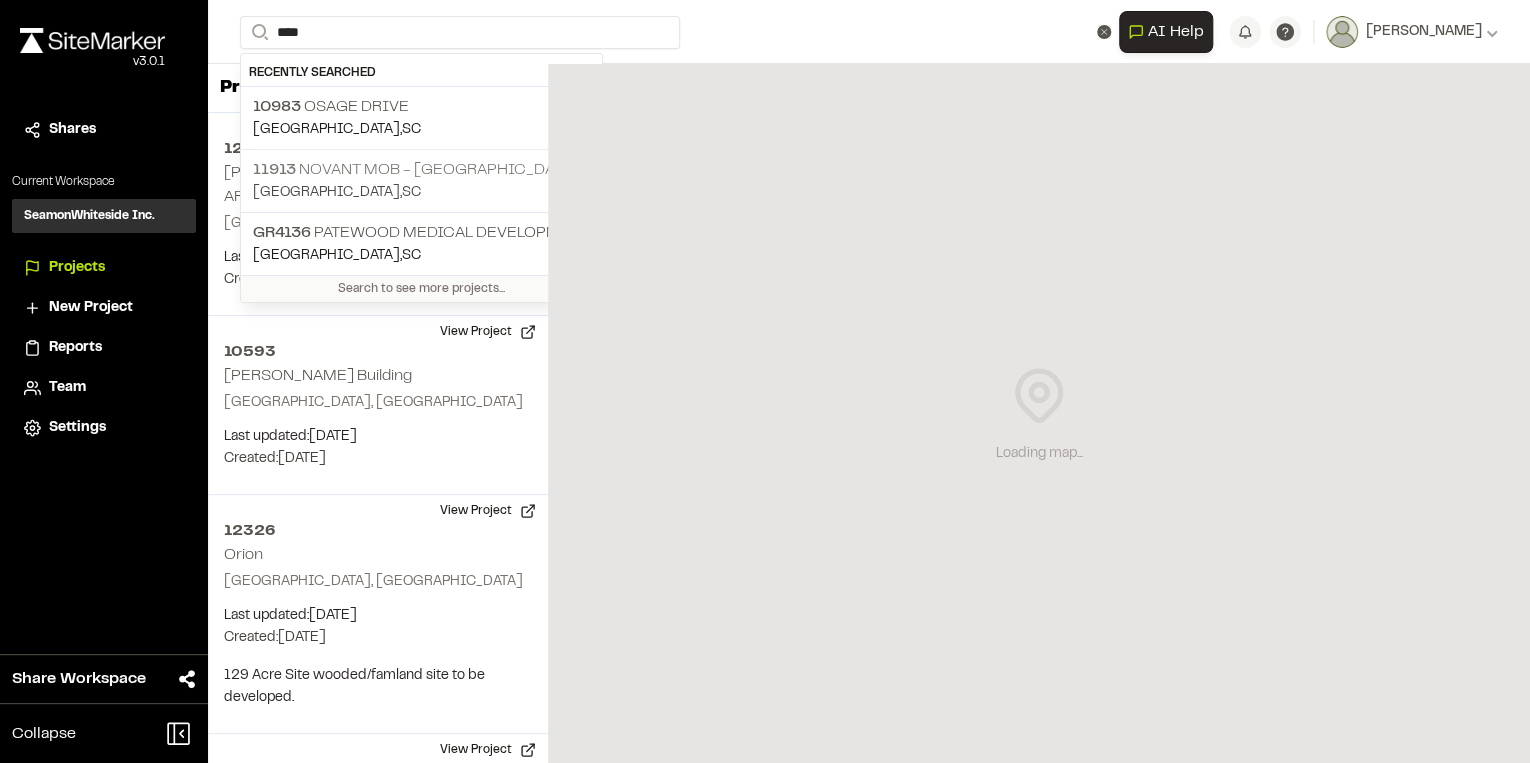 click on "11913   Novant MOB - [GEOGRAPHIC_DATA]" at bounding box center [421, 170] 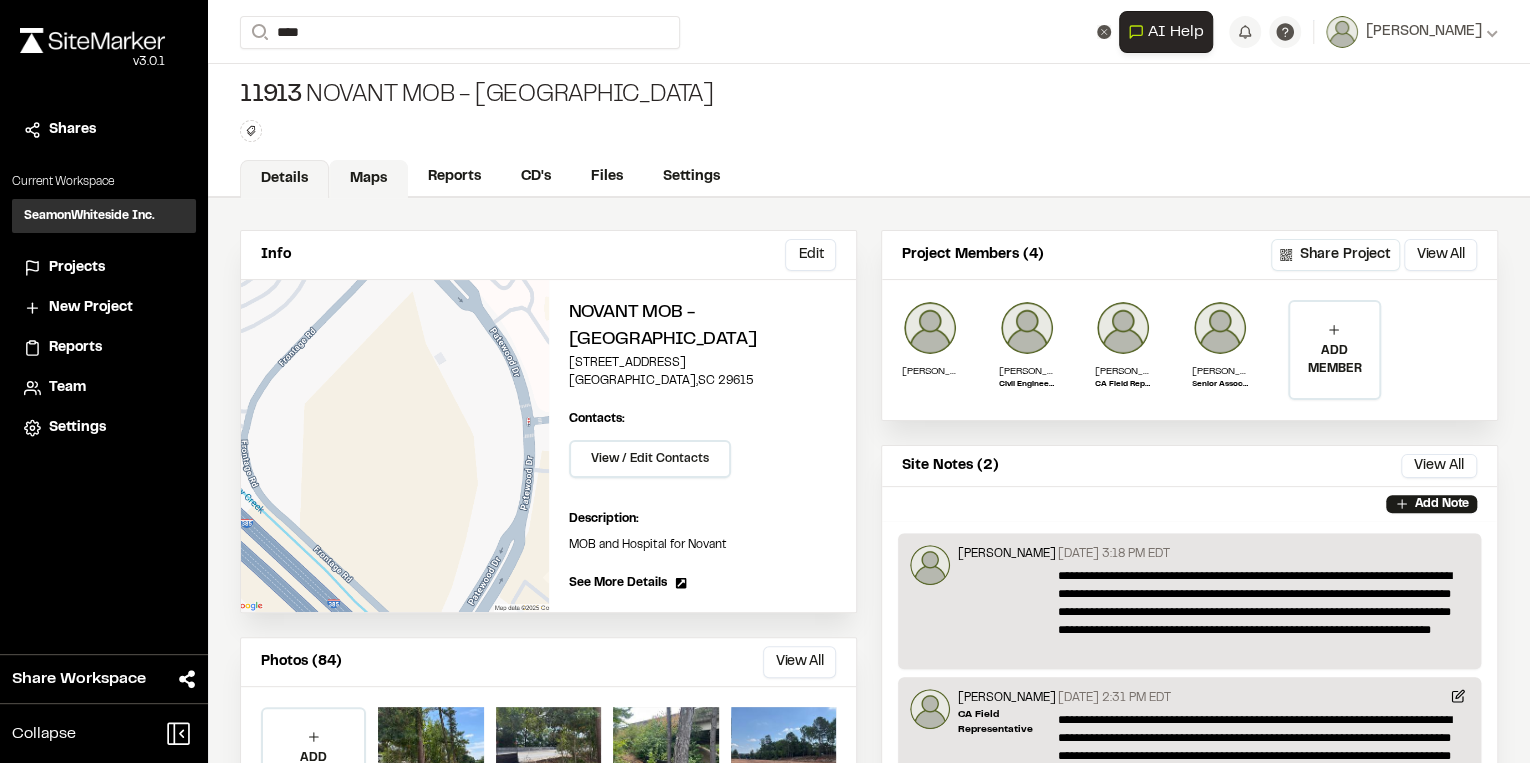 click on "Maps" at bounding box center (368, 179) 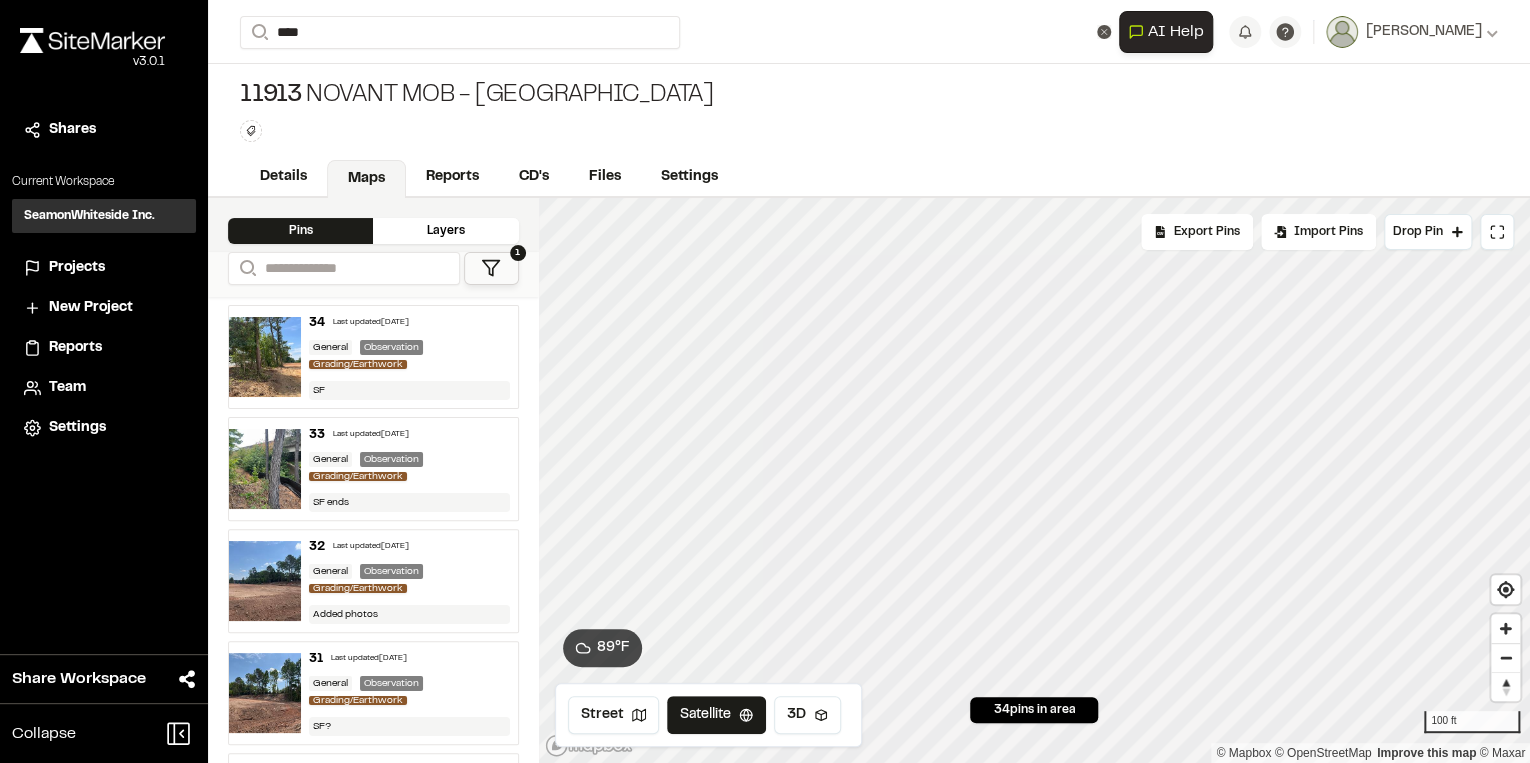 click 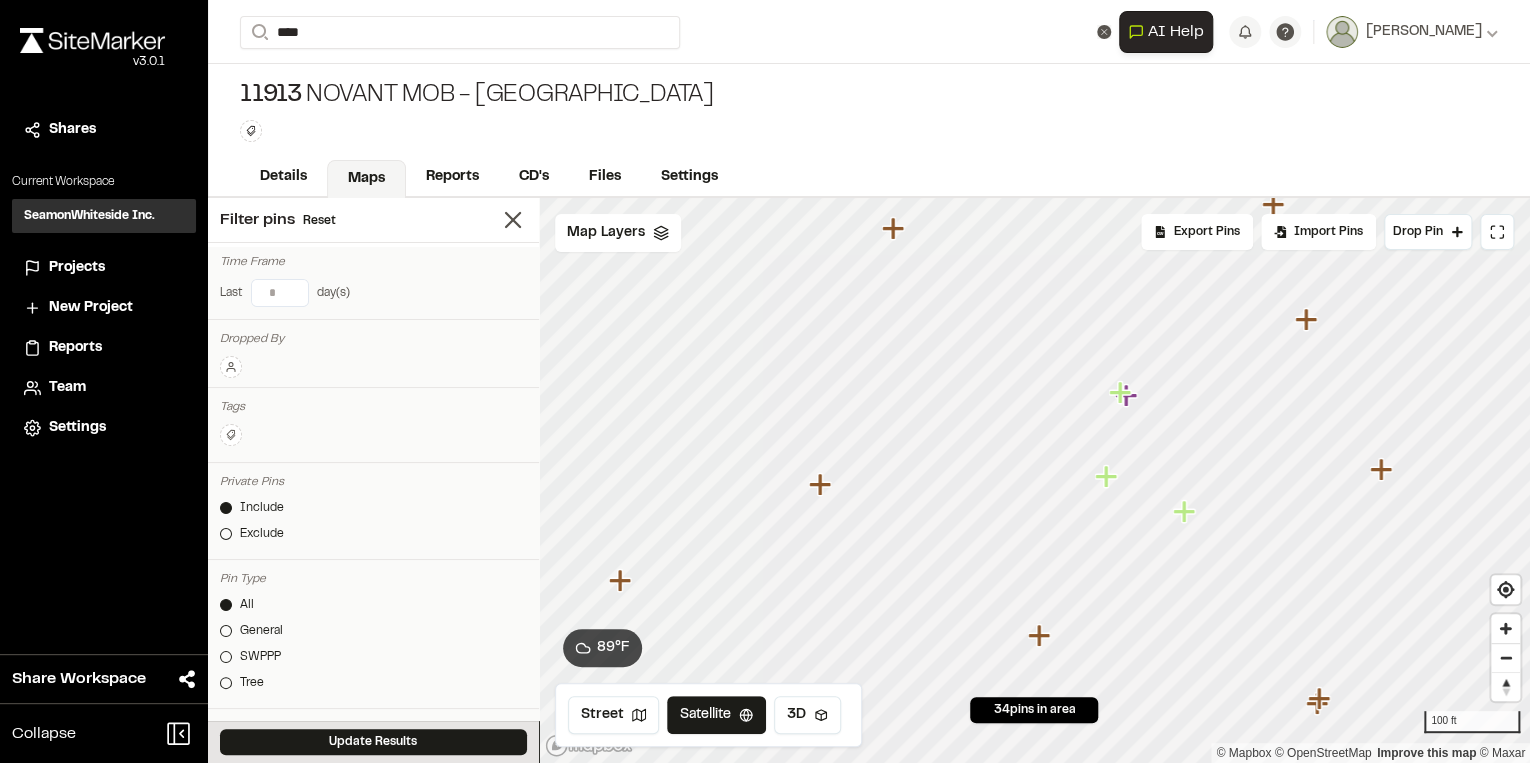 click at bounding box center [280, 293] 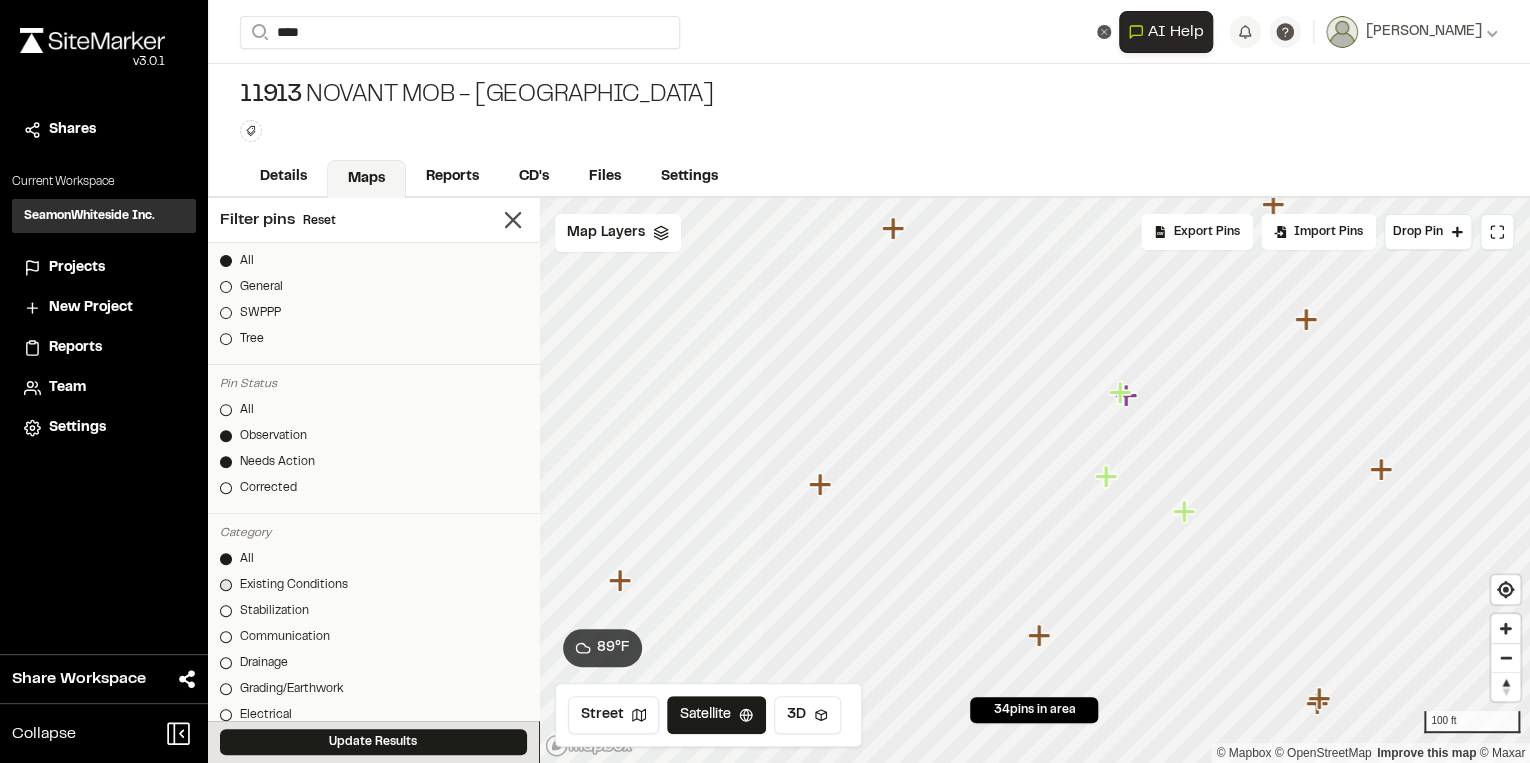 scroll, scrollTop: 400, scrollLeft: 0, axis: vertical 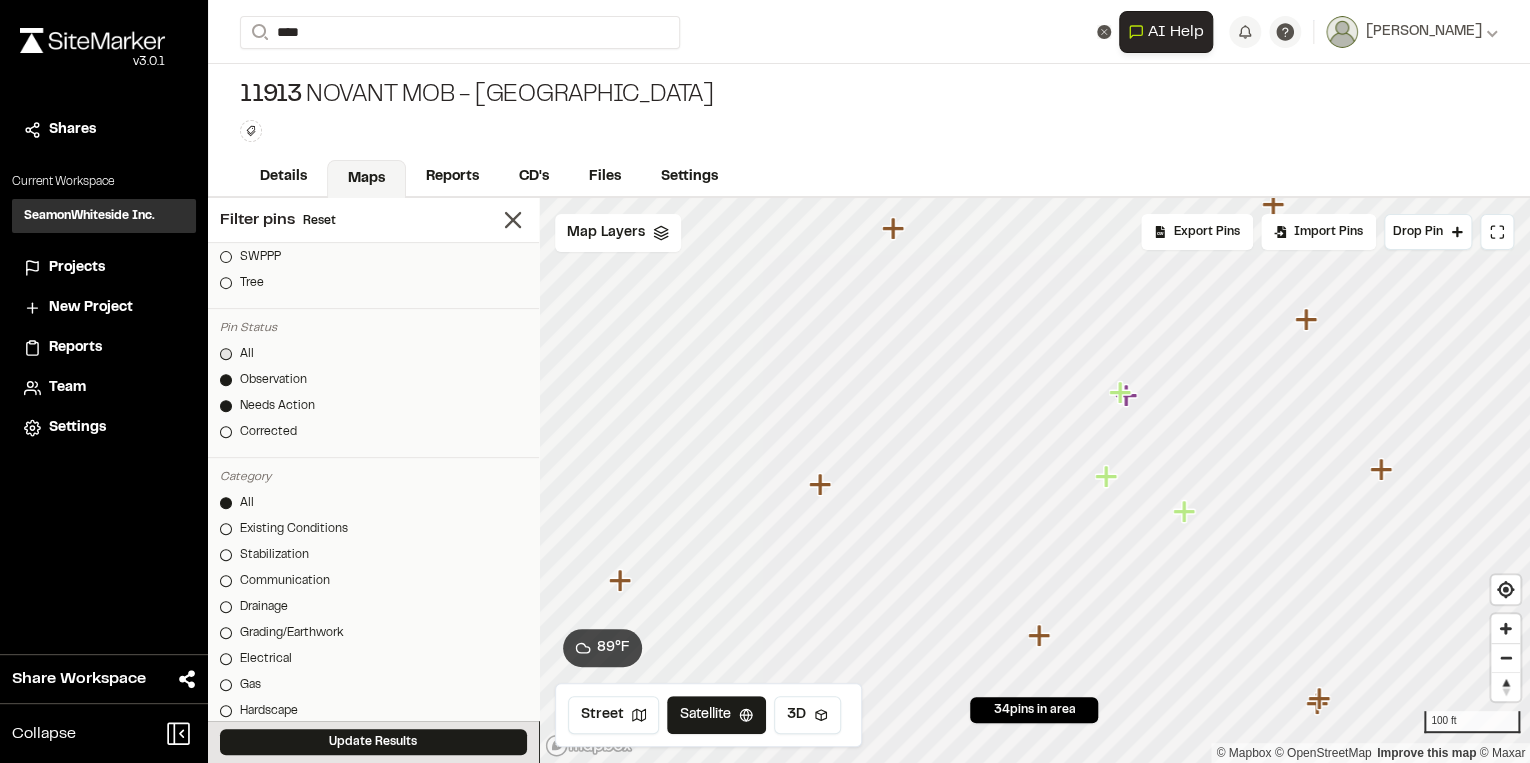 type on "*" 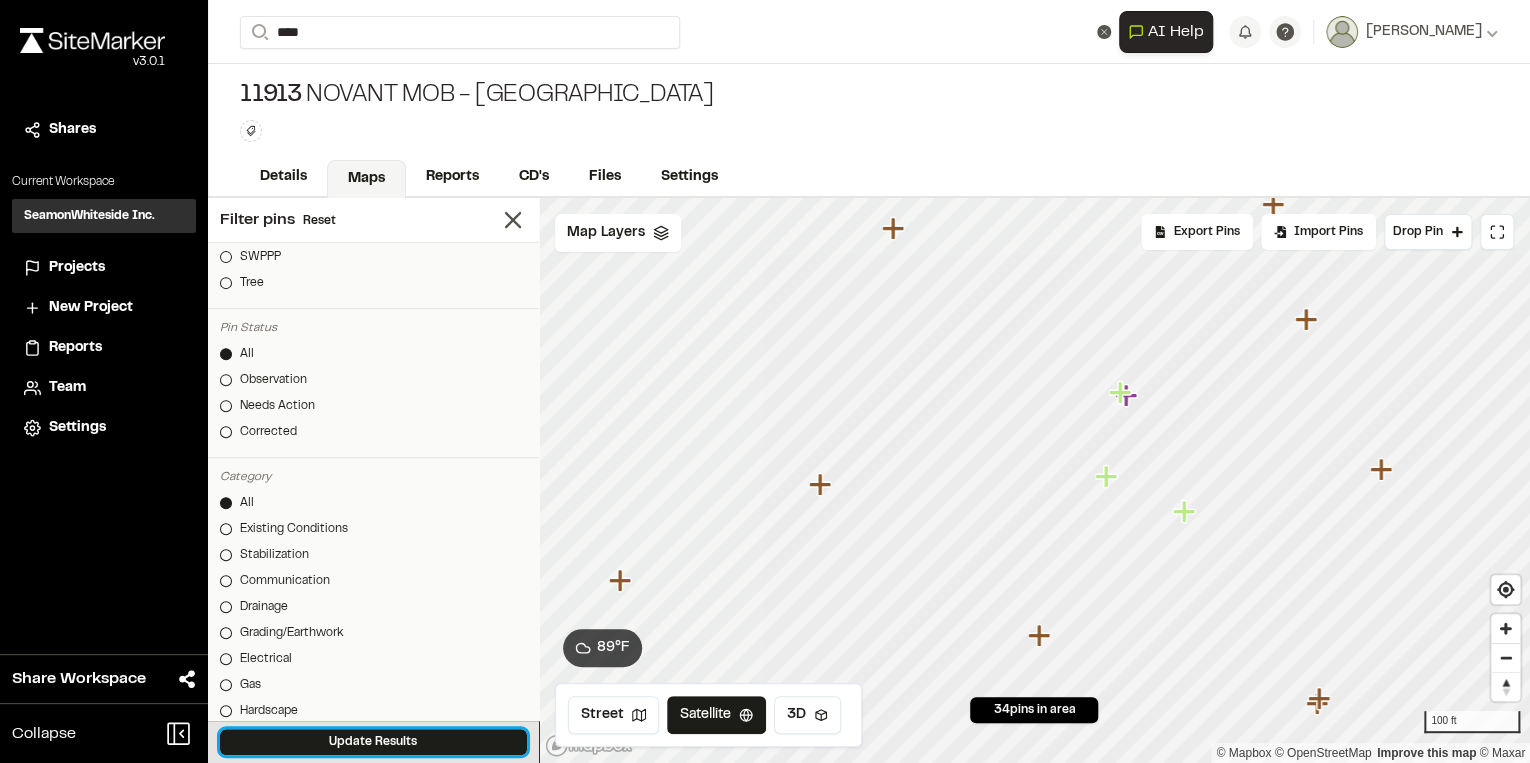 click on "Update Results" at bounding box center (373, 742) 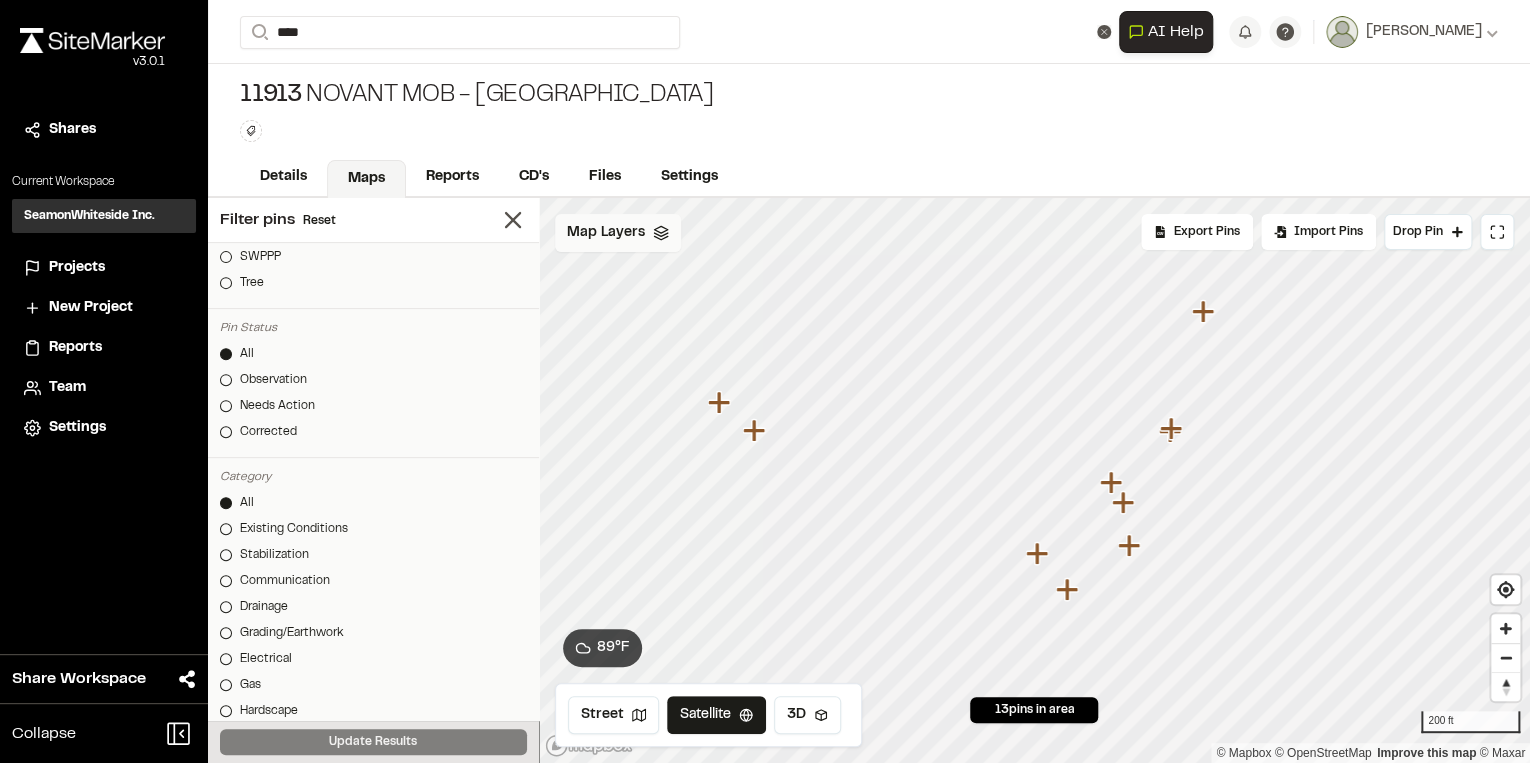 click on "Map Layers" at bounding box center [606, 233] 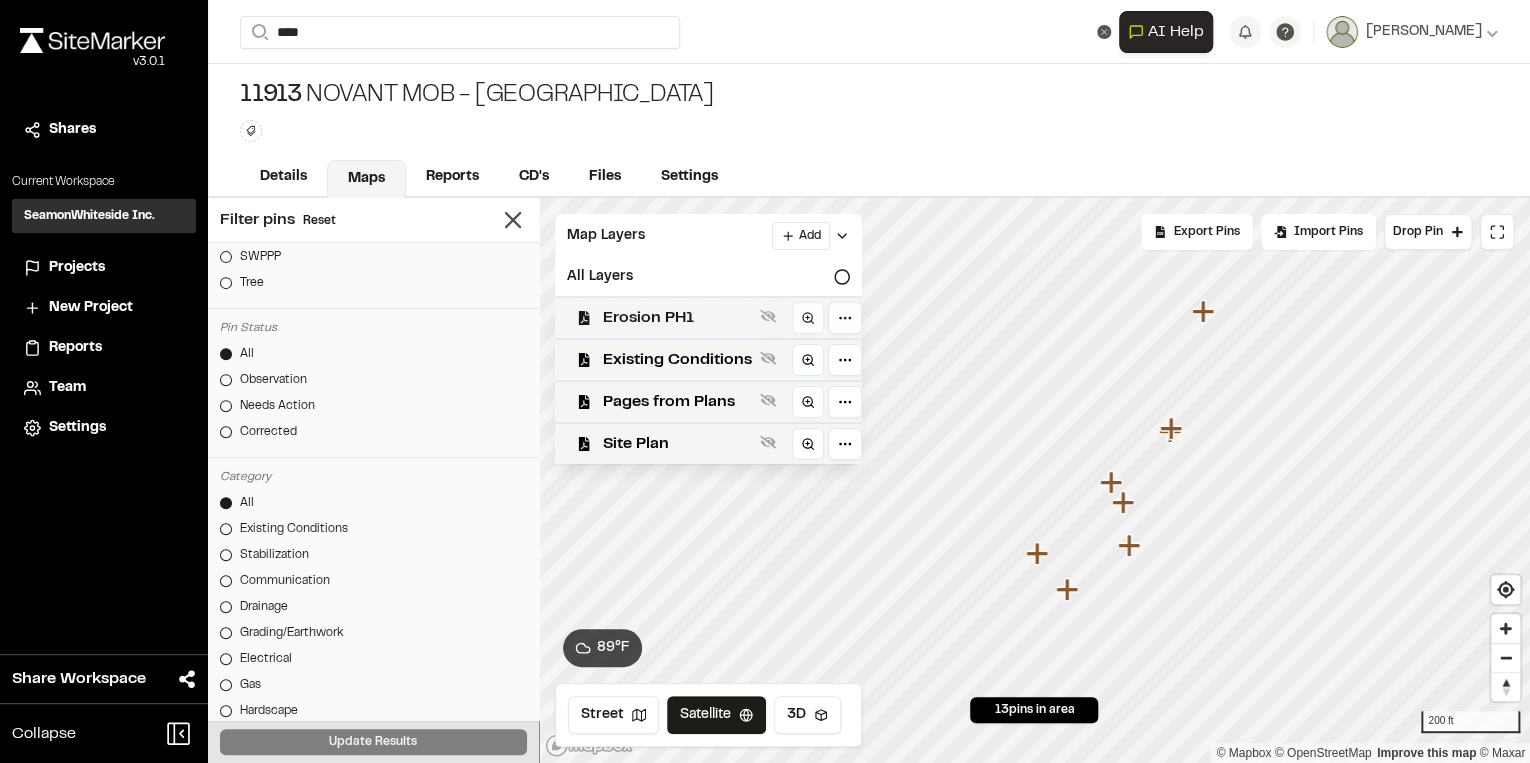 click on "Erosion PH1" at bounding box center (677, 318) 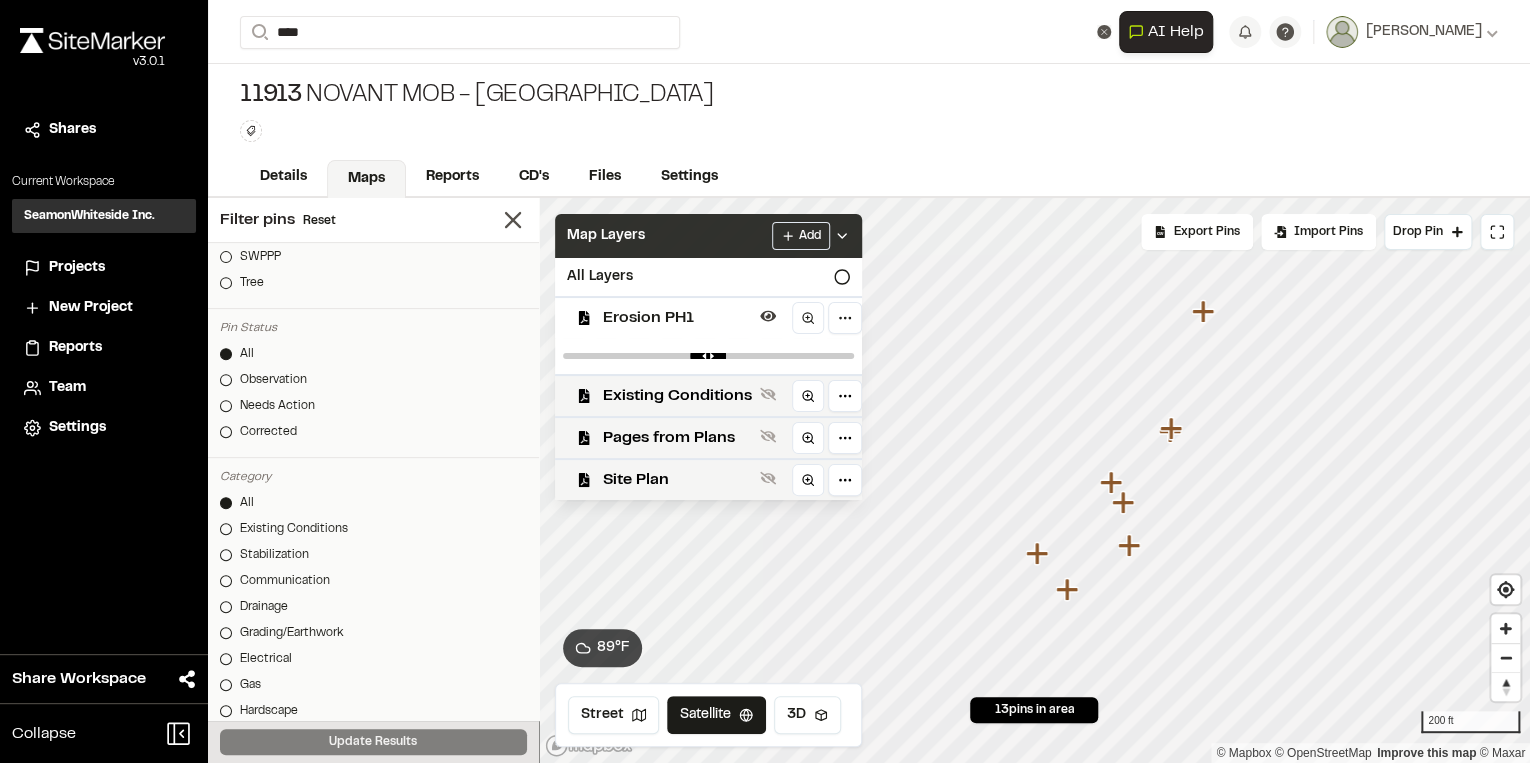 click on "Map Layers Add" at bounding box center [708, 236] 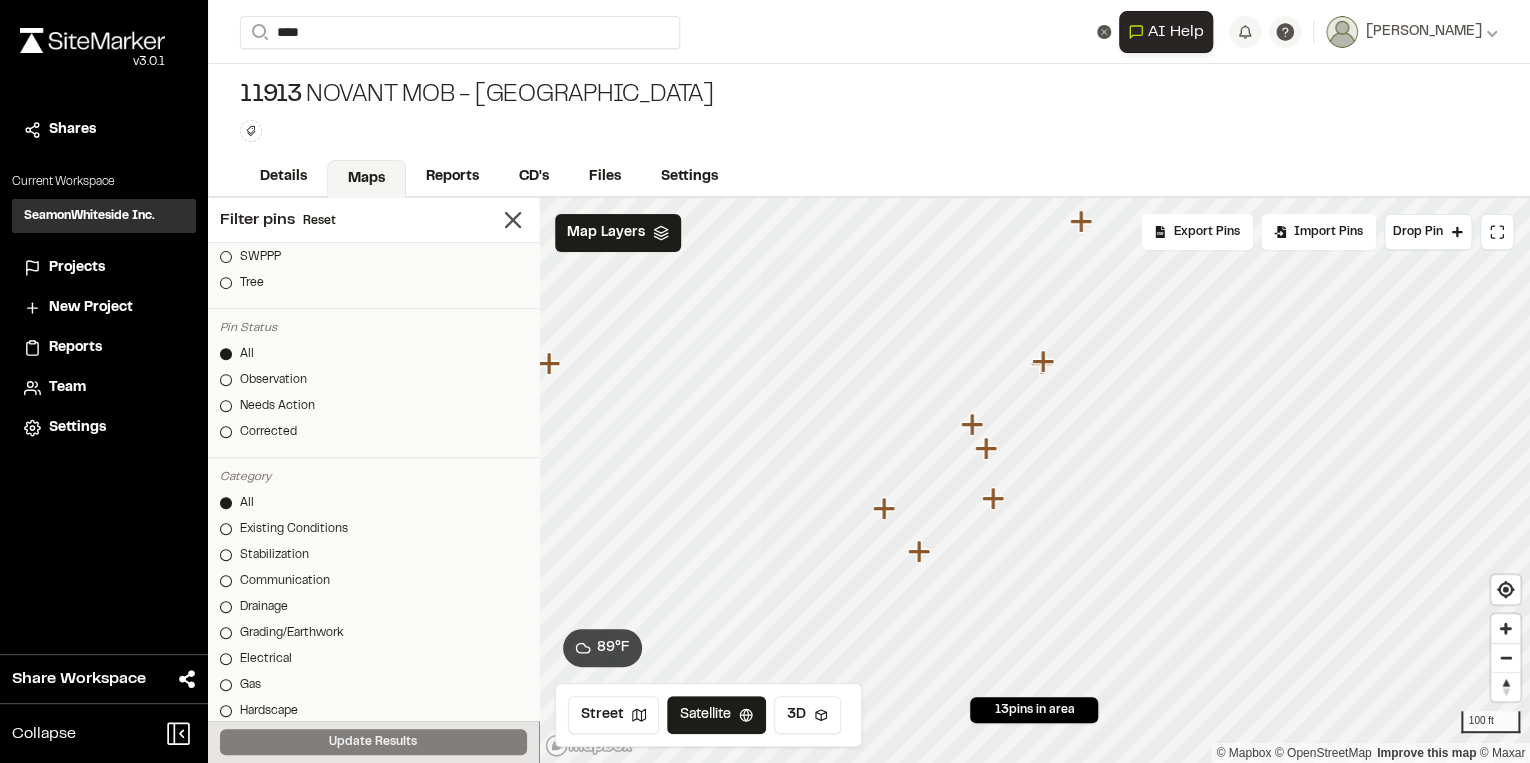 click 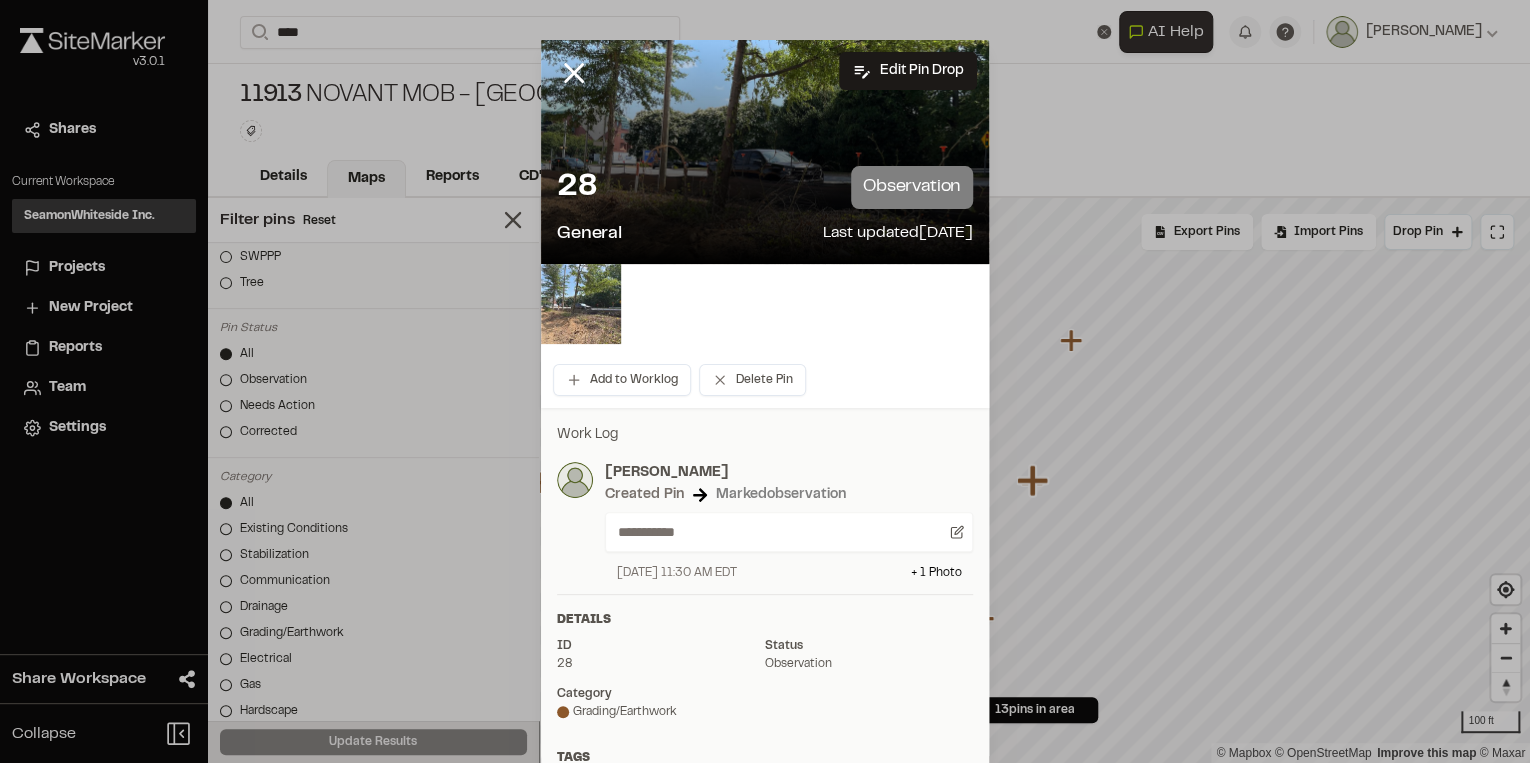 click at bounding box center (581, 304) 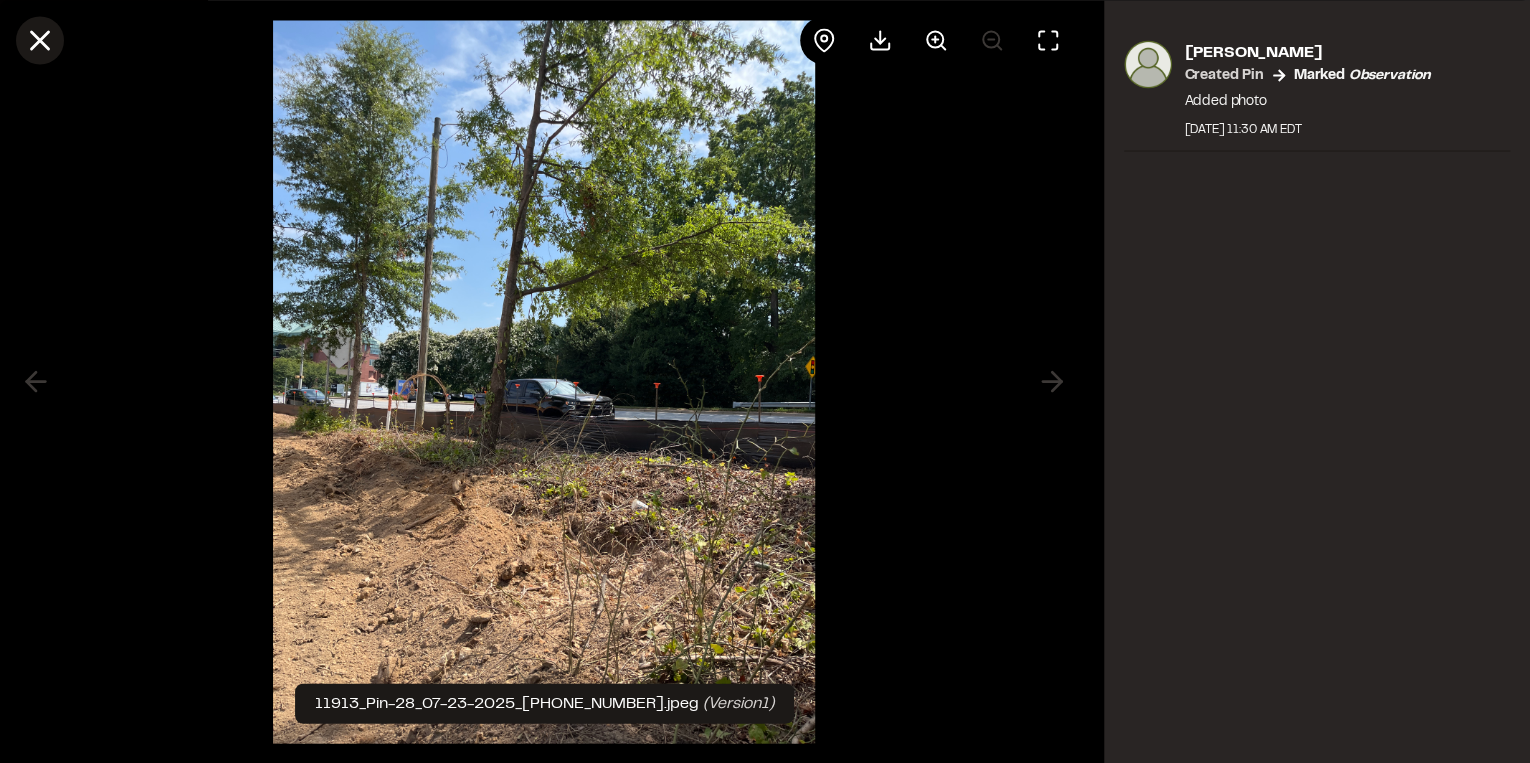 click 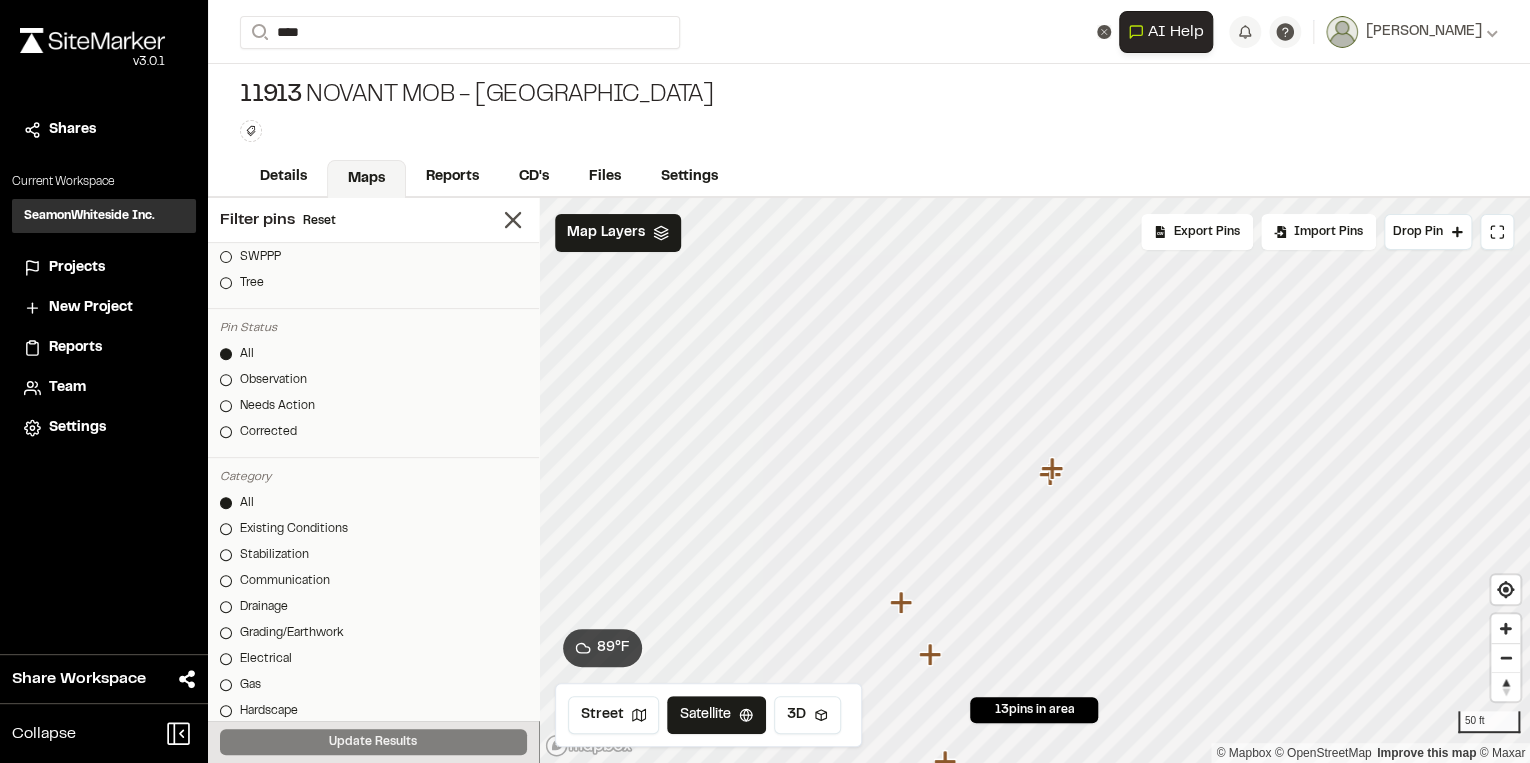 click 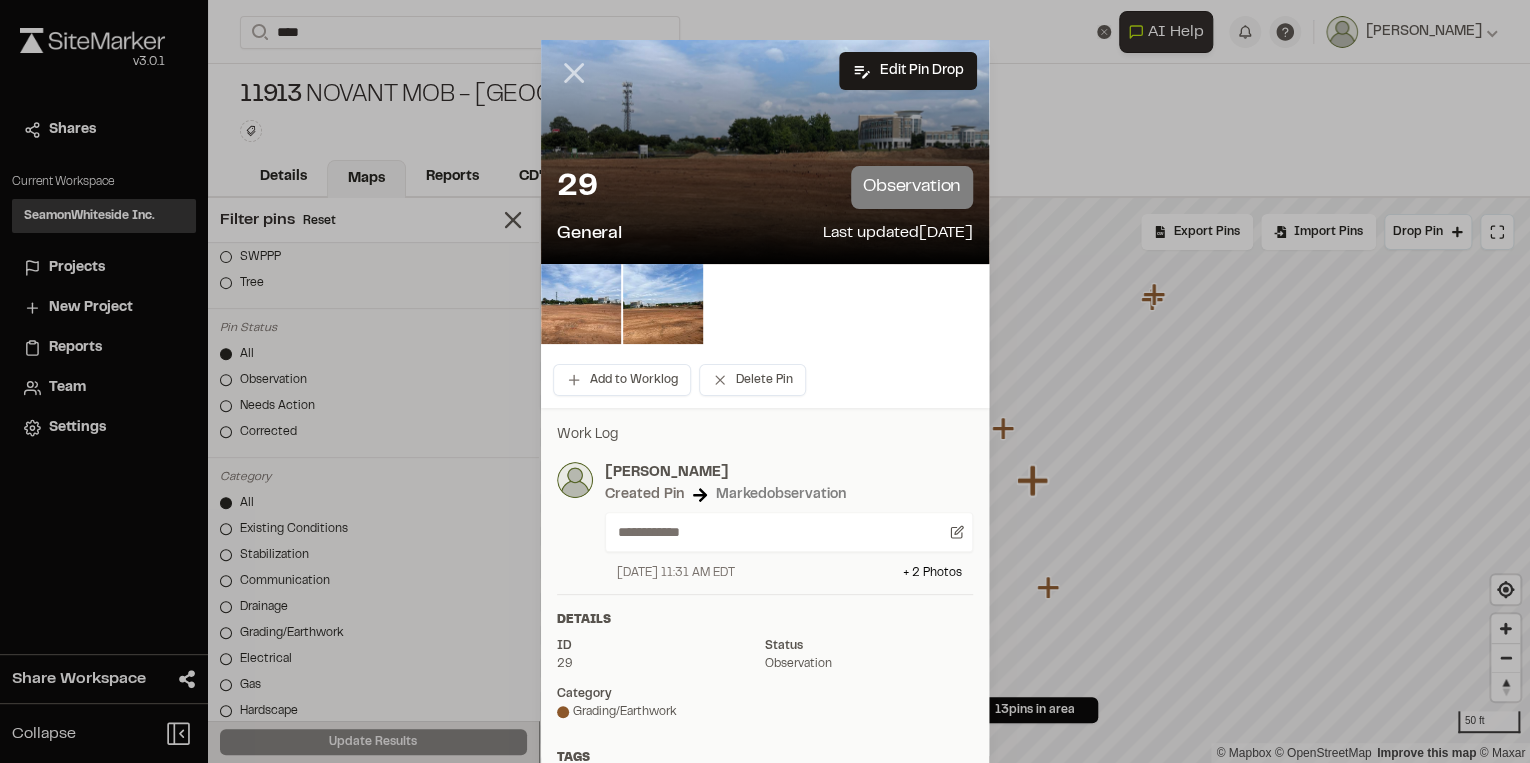 click 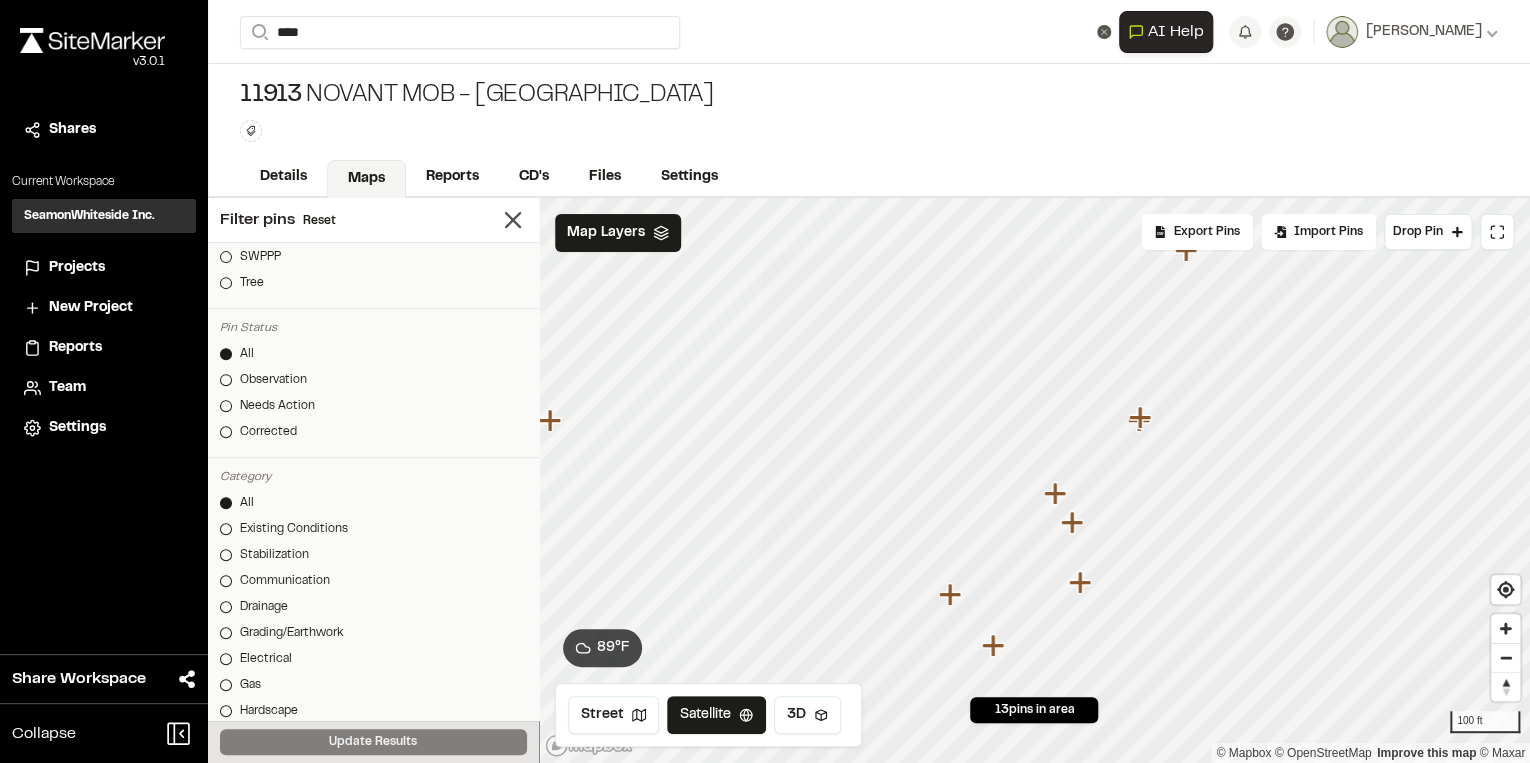click 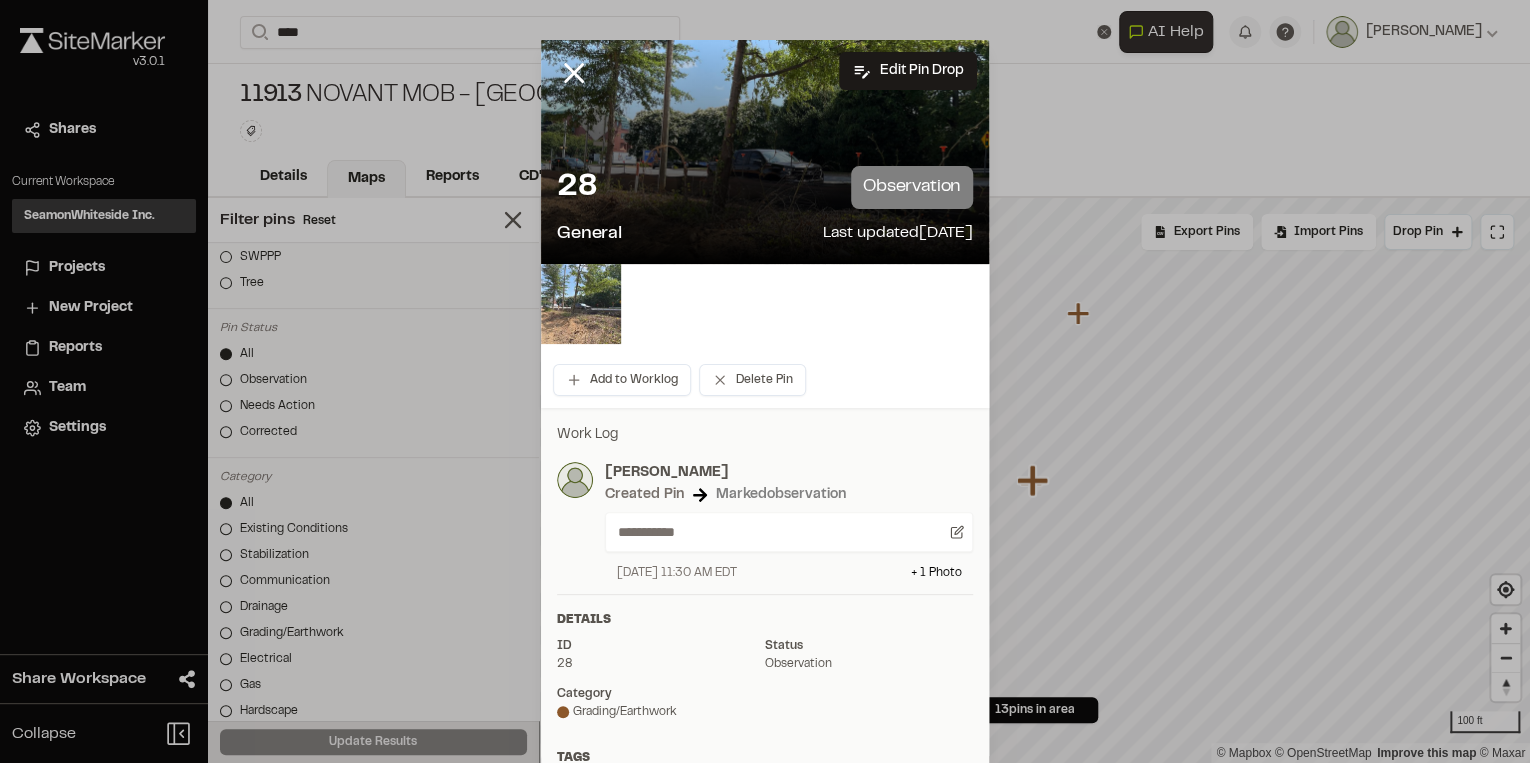 click at bounding box center (581, 304) 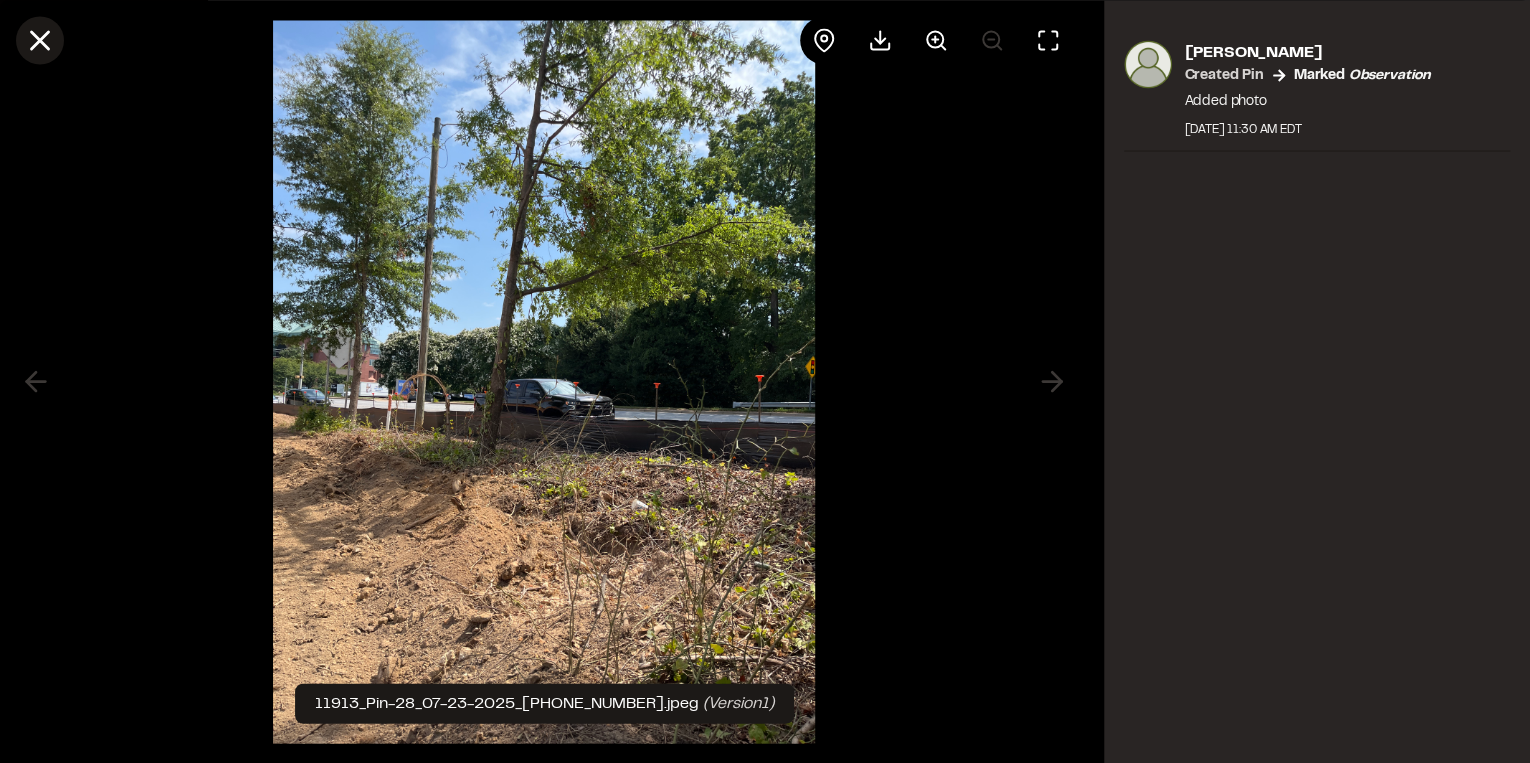 click 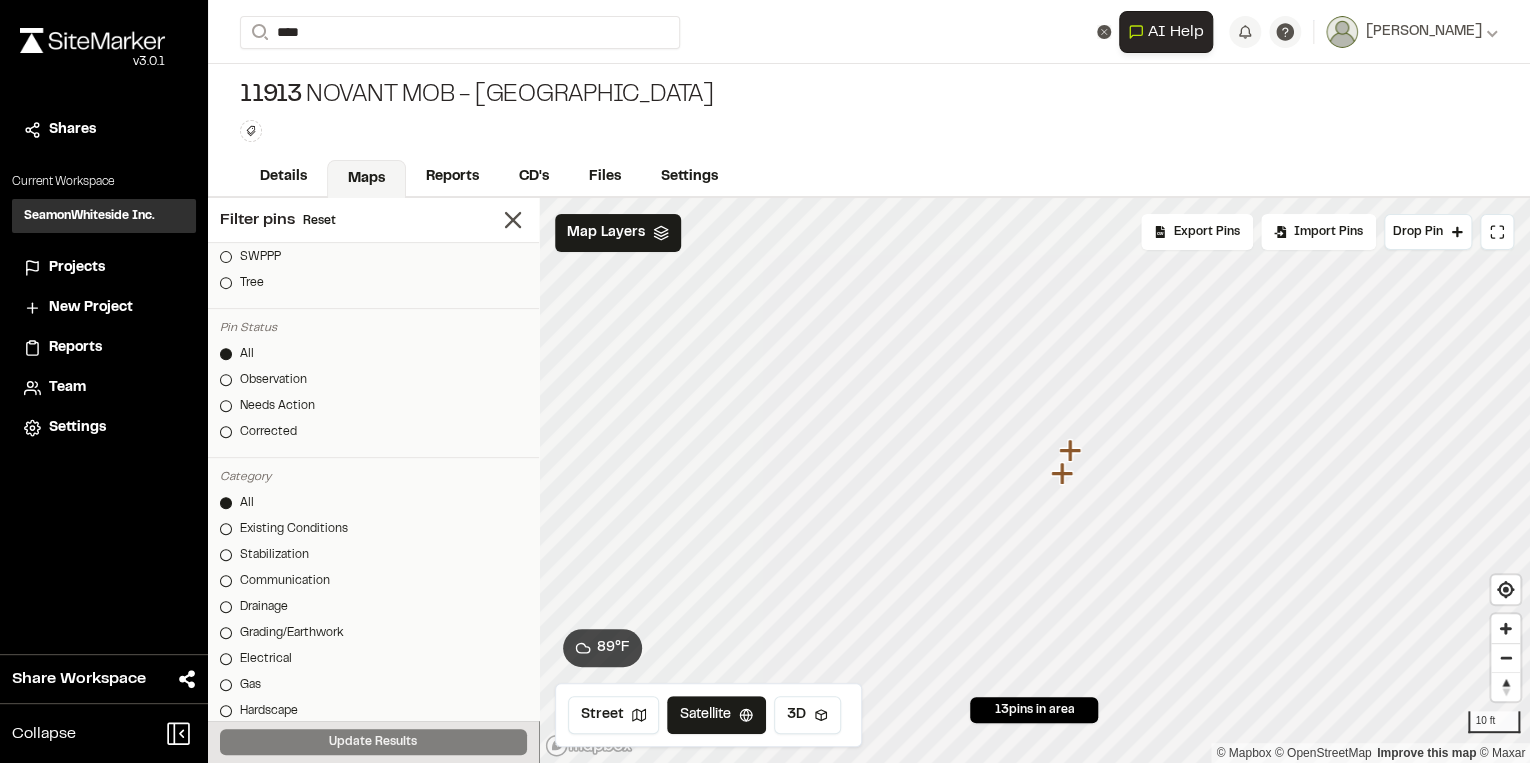 click 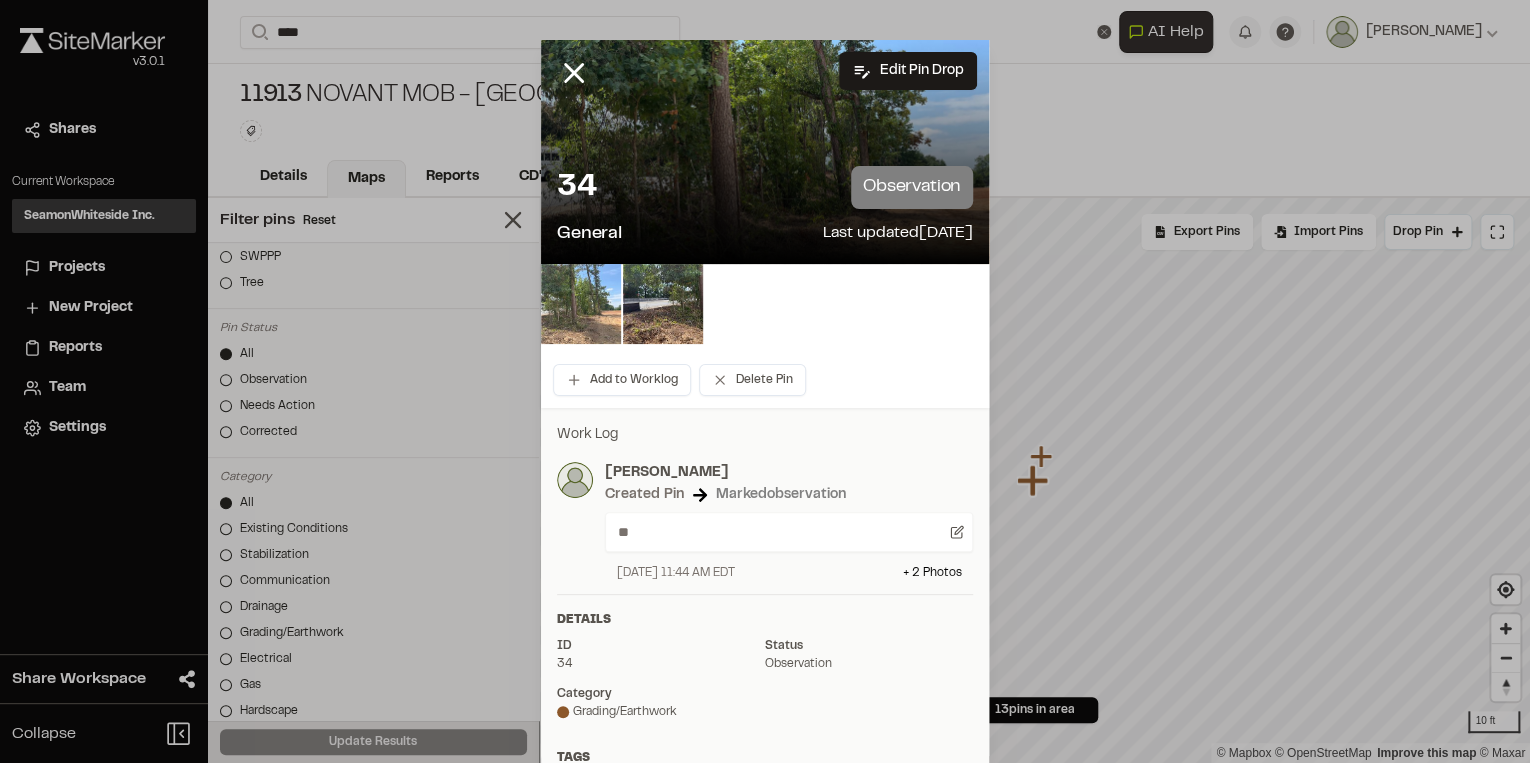 click at bounding box center (581, 304) 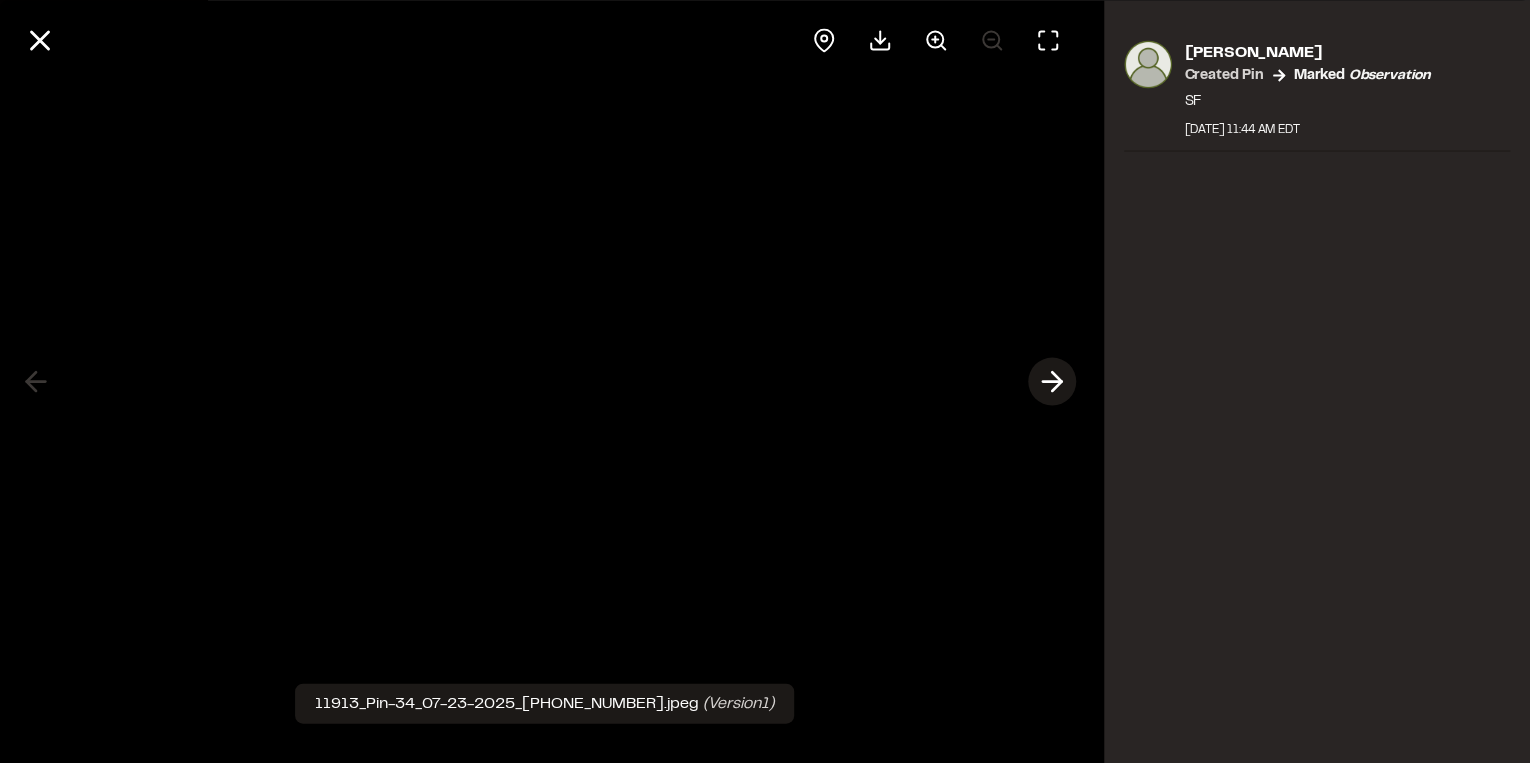 click 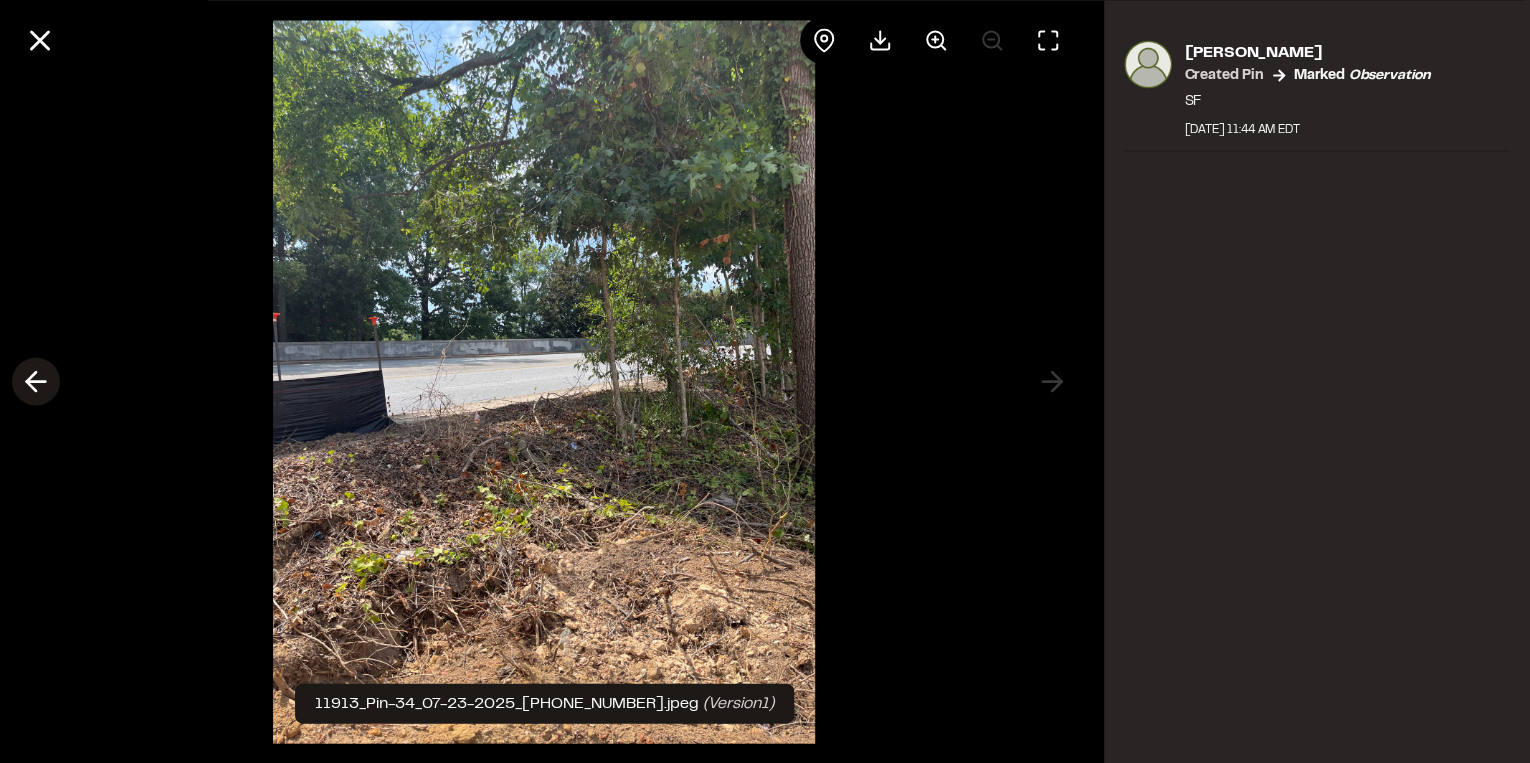 click 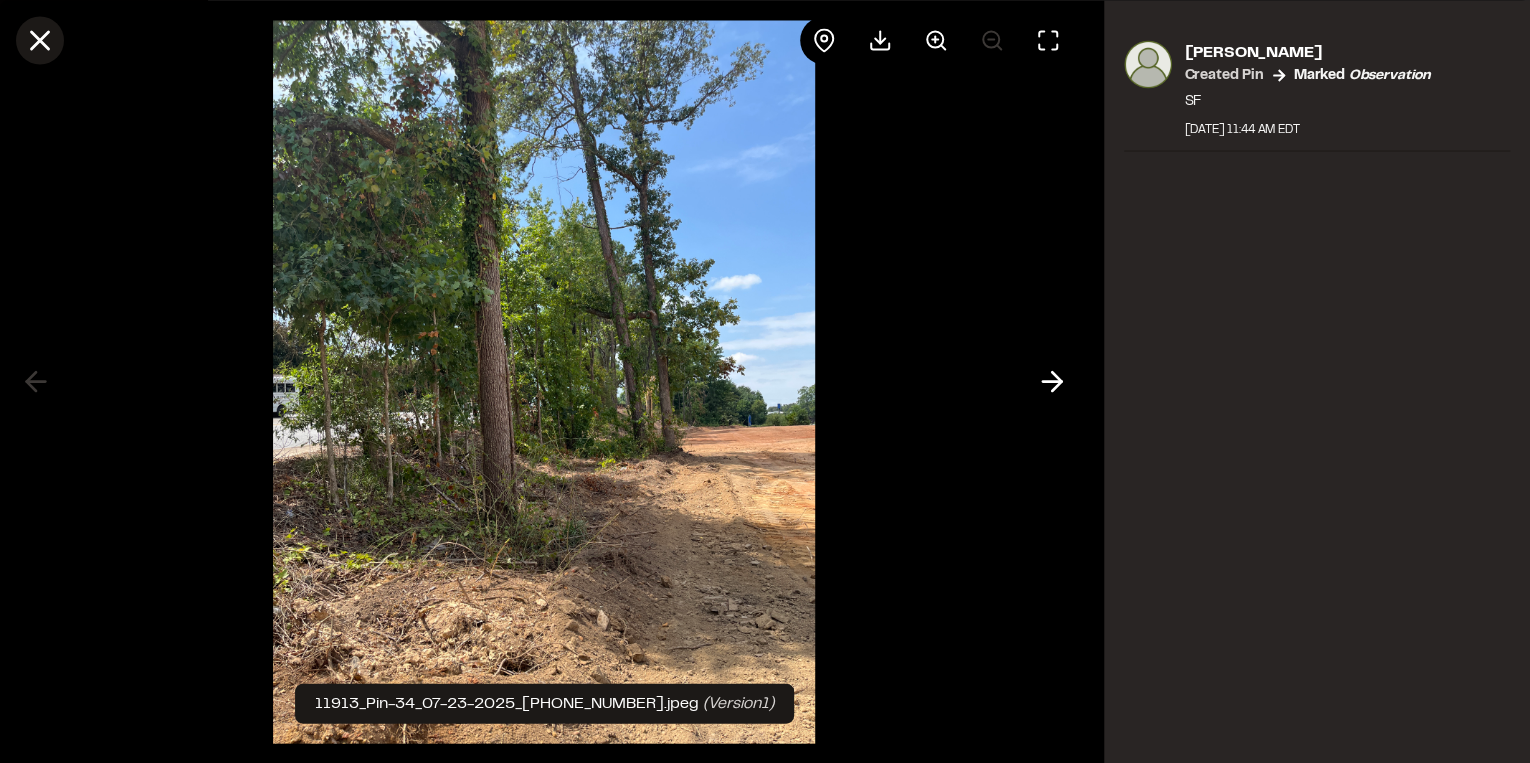 click 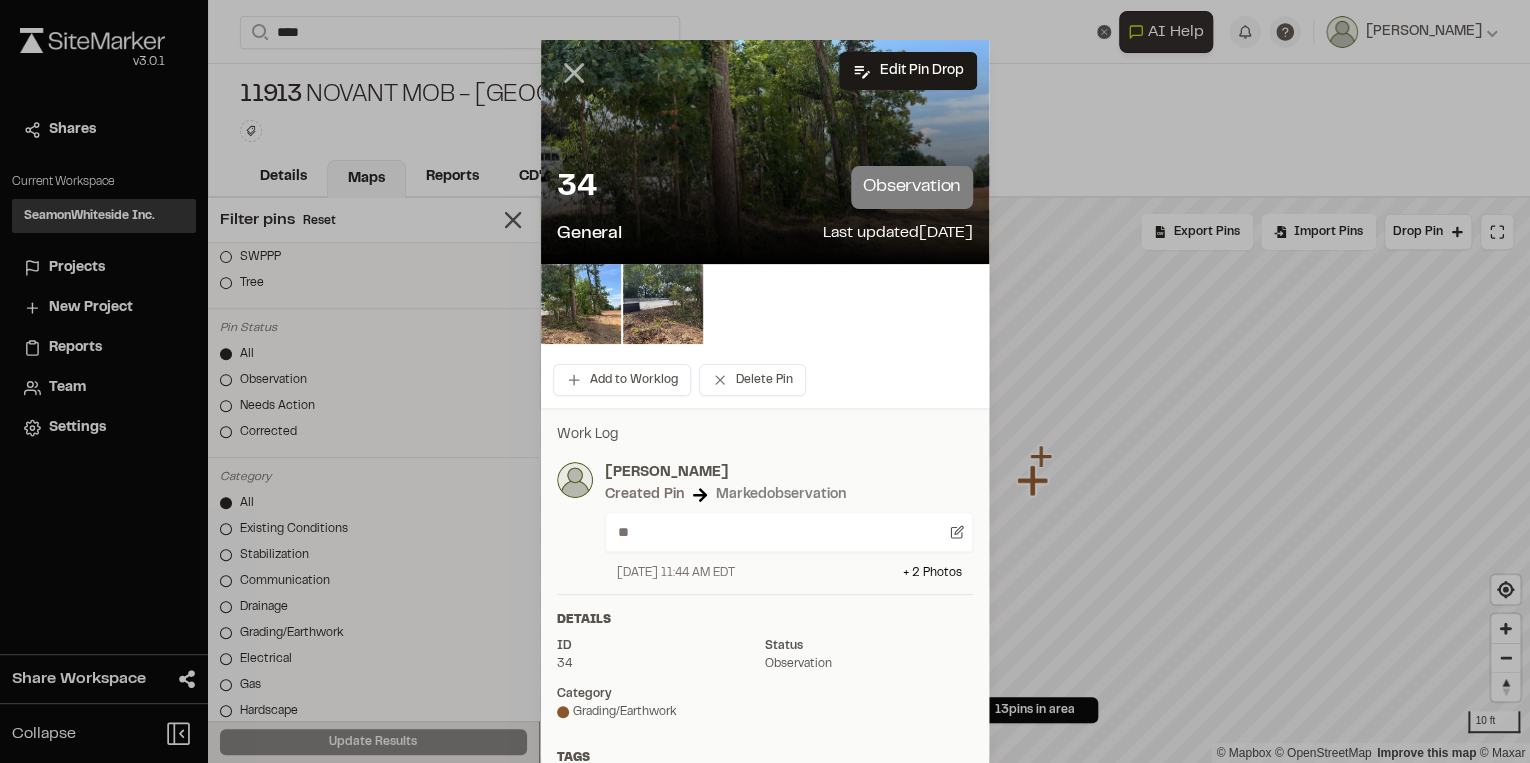 click 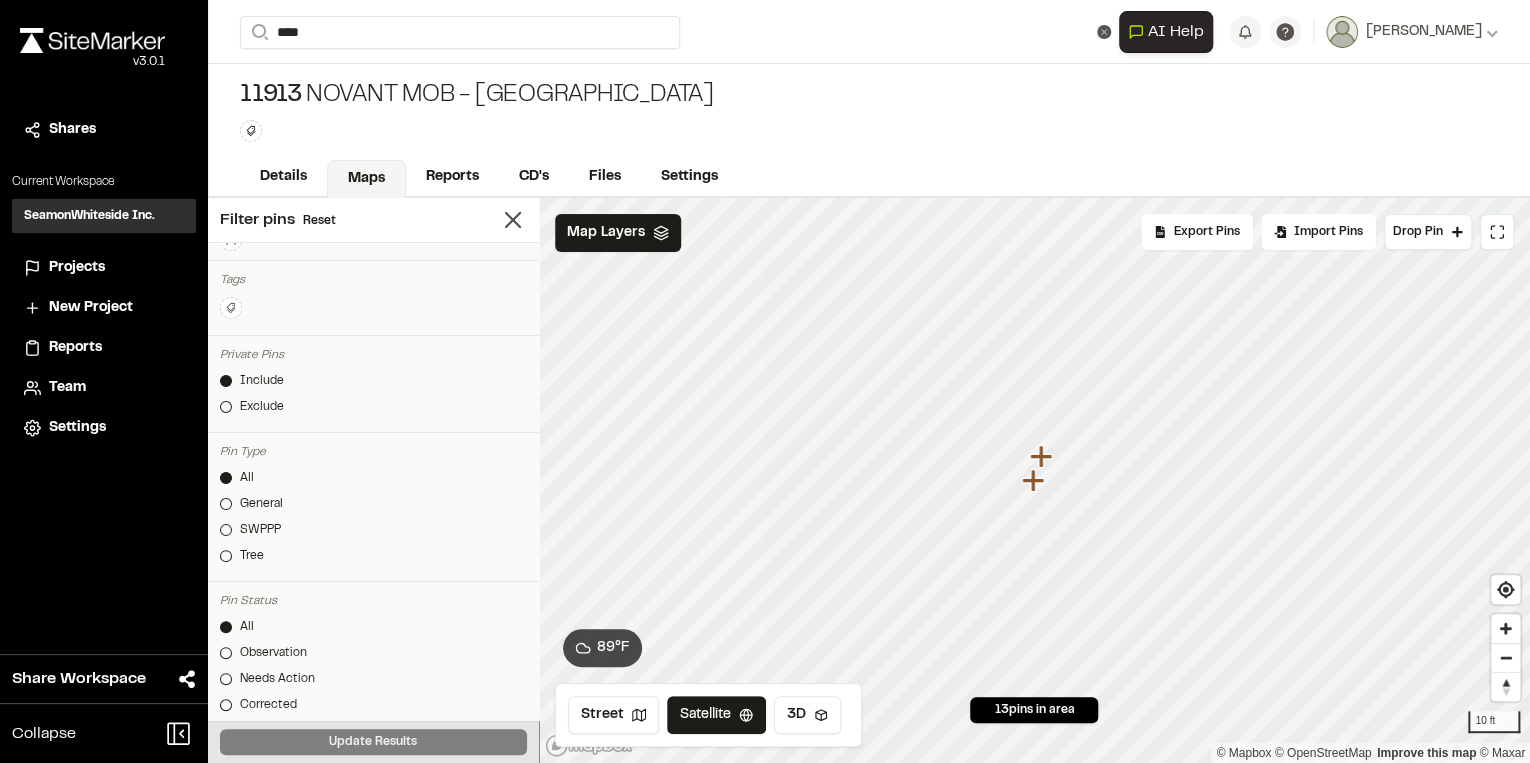 scroll, scrollTop: 0, scrollLeft: 0, axis: both 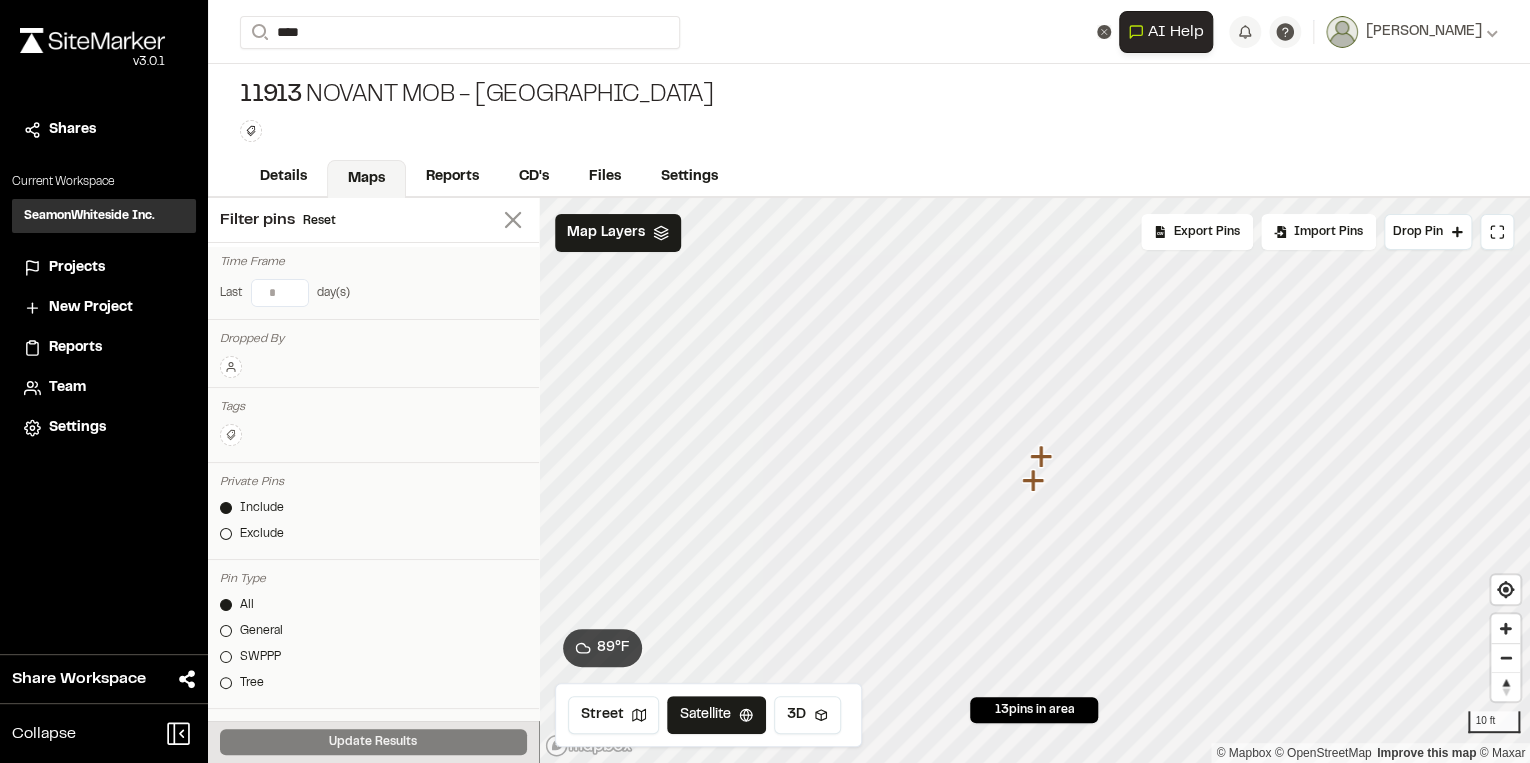 click 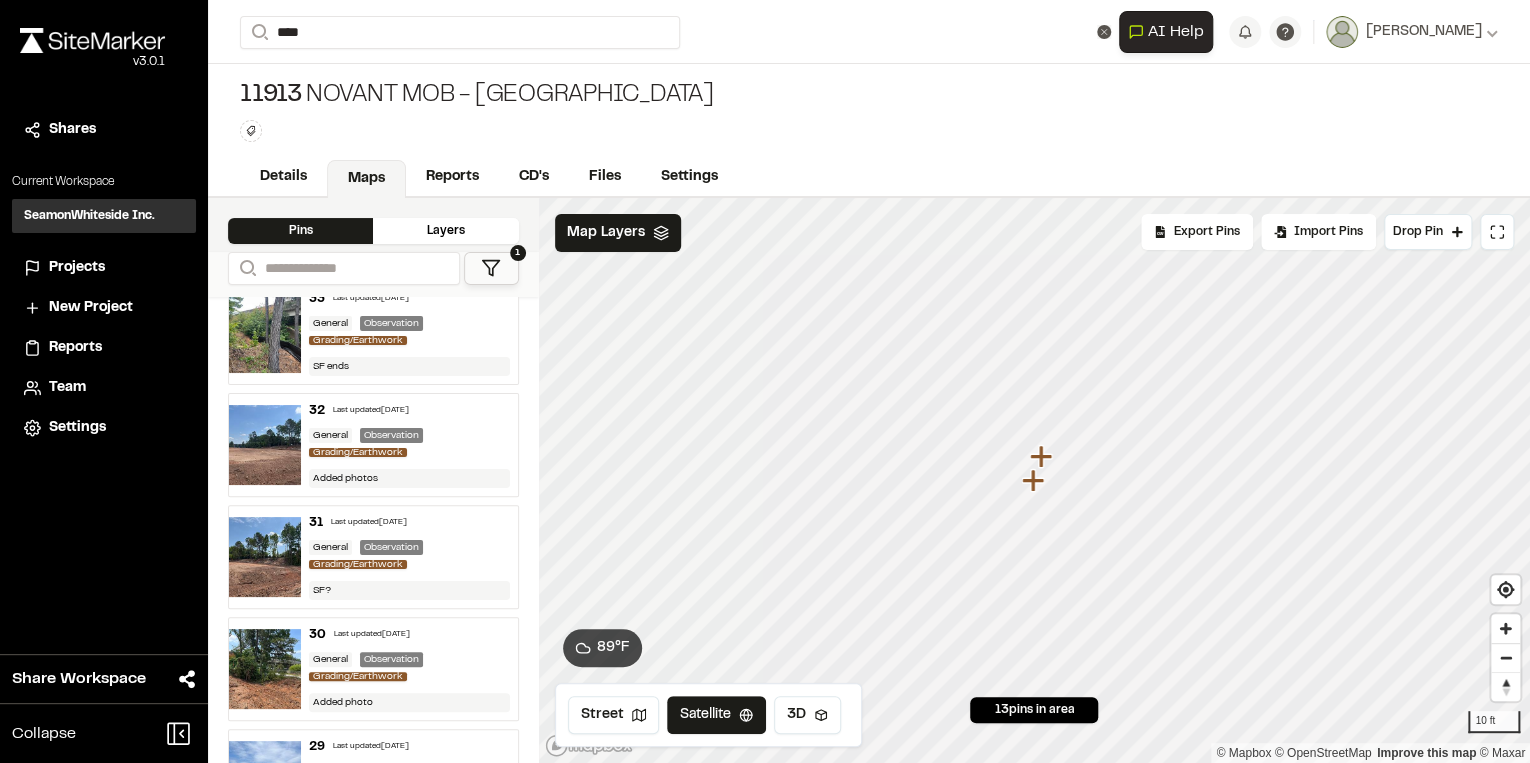 scroll, scrollTop: 0, scrollLeft: 0, axis: both 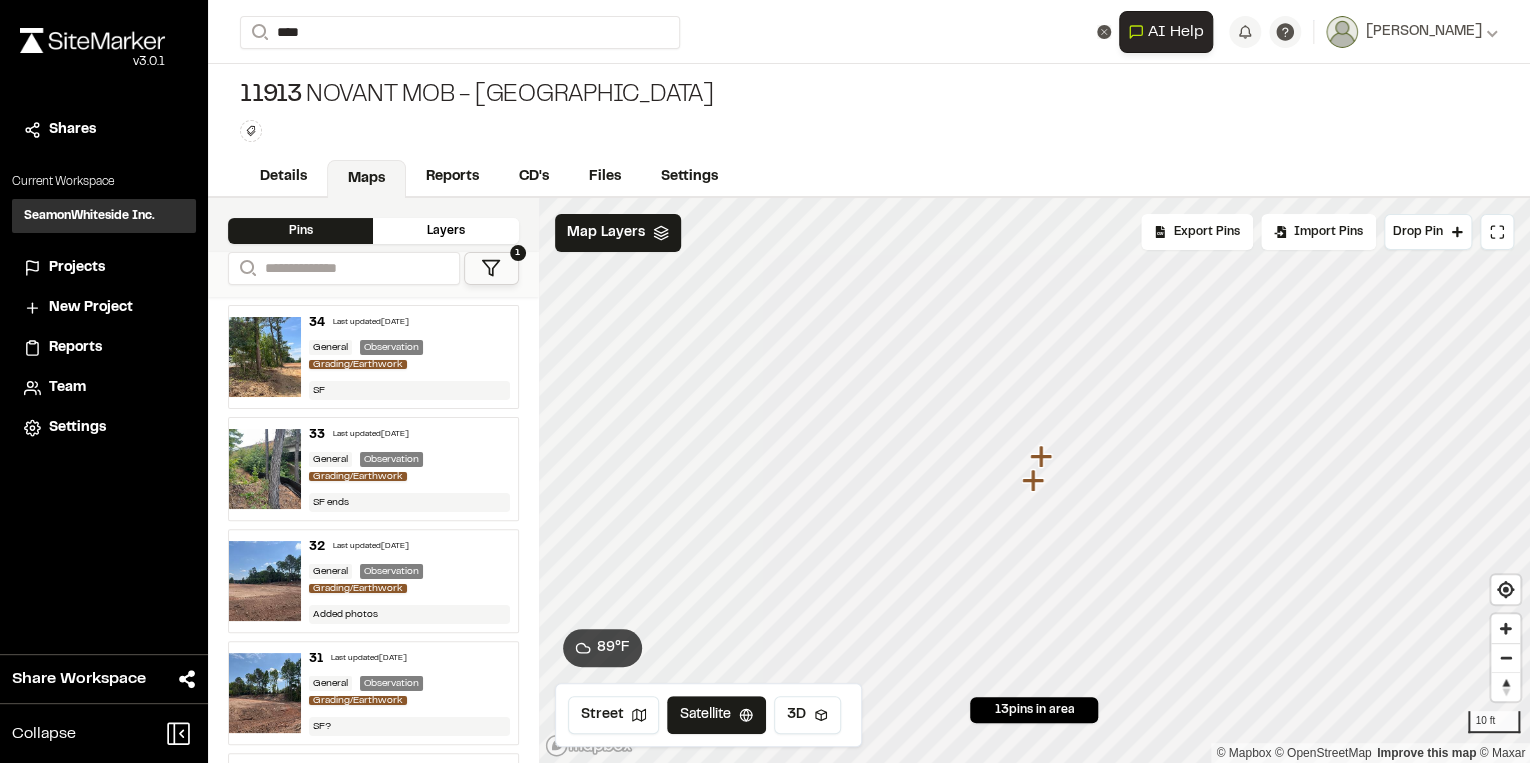 click at bounding box center [265, 469] 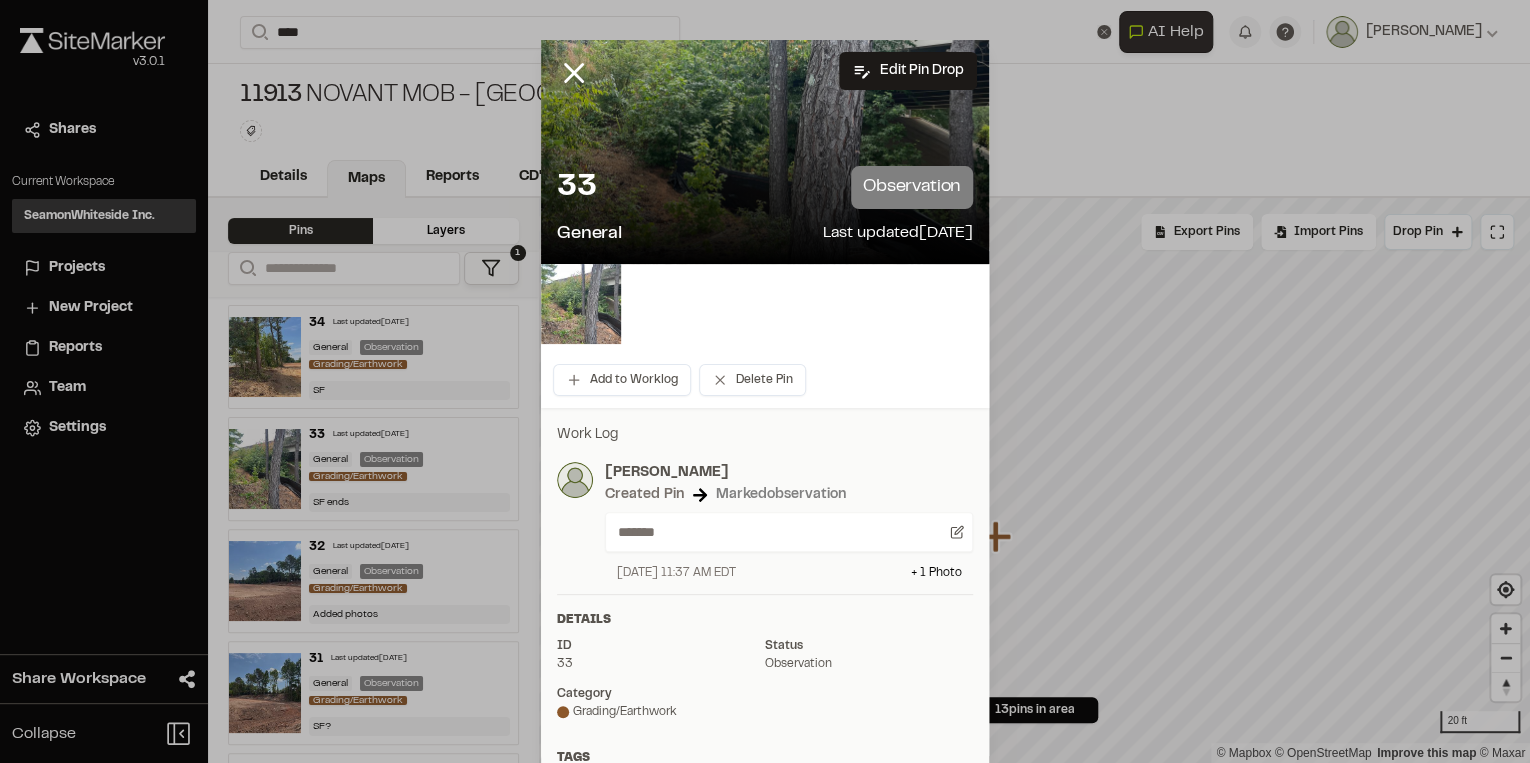 click at bounding box center (581, 304) 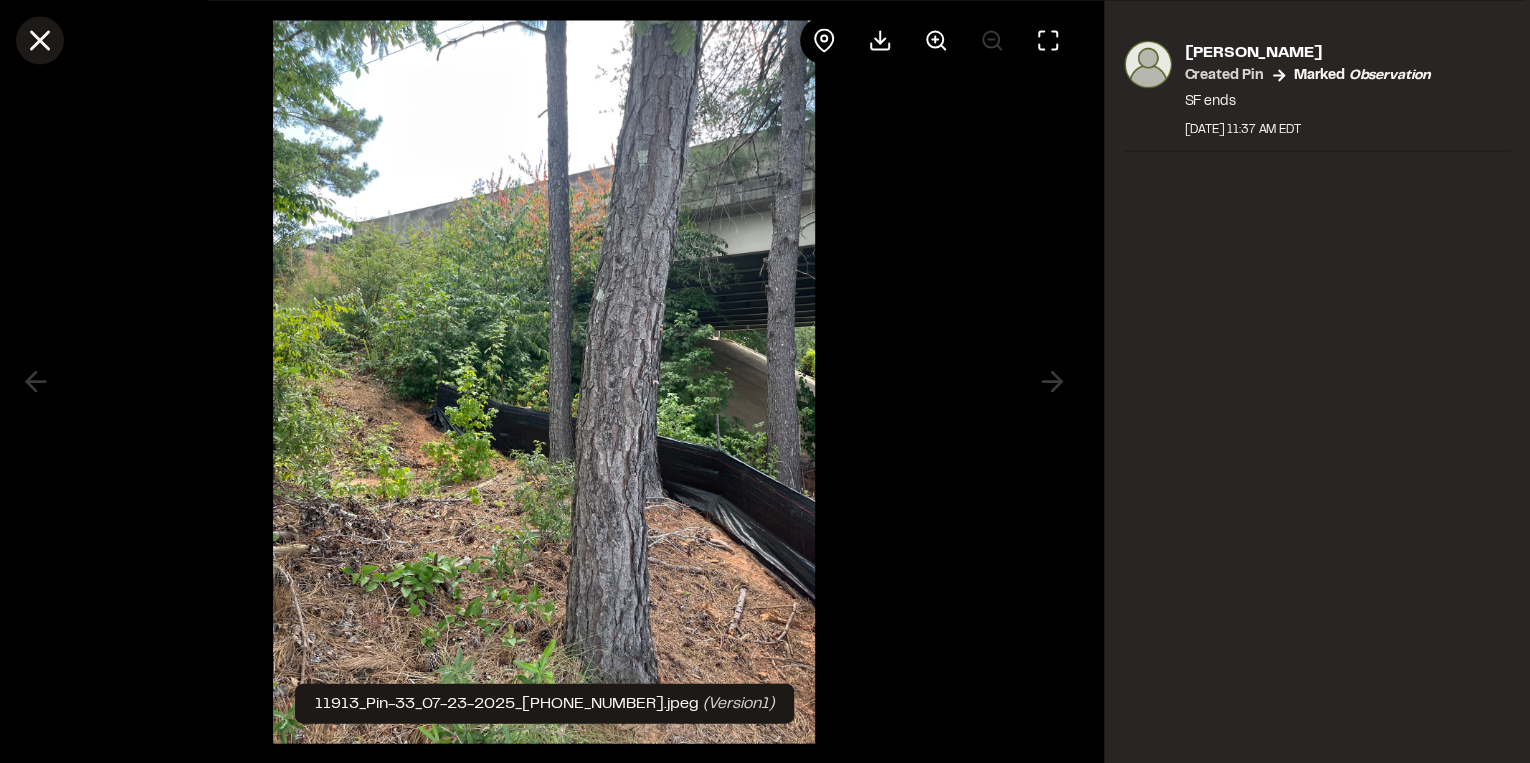 click 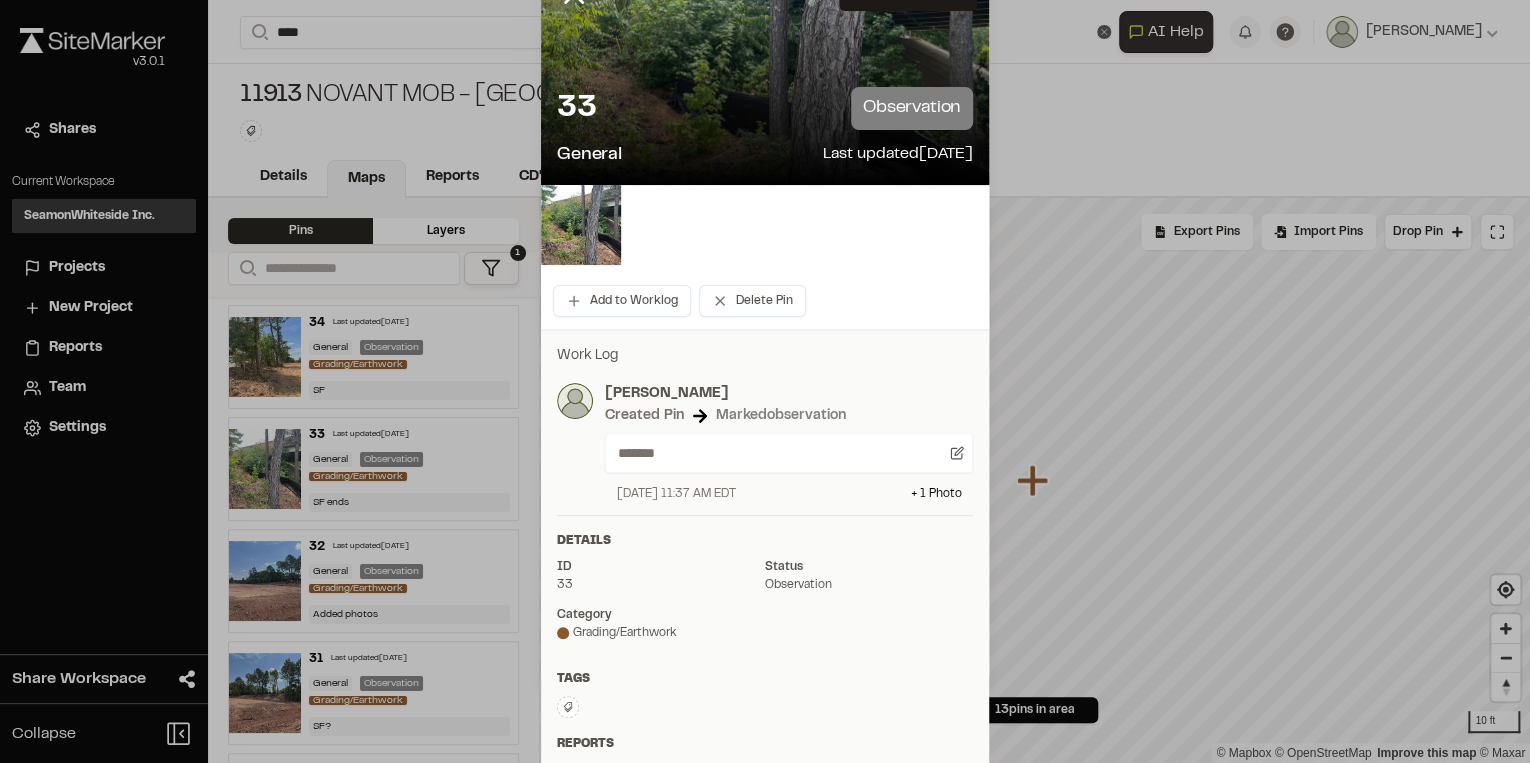 scroll, scrollTop: 80, scrollLeft: 0, axis: vertical 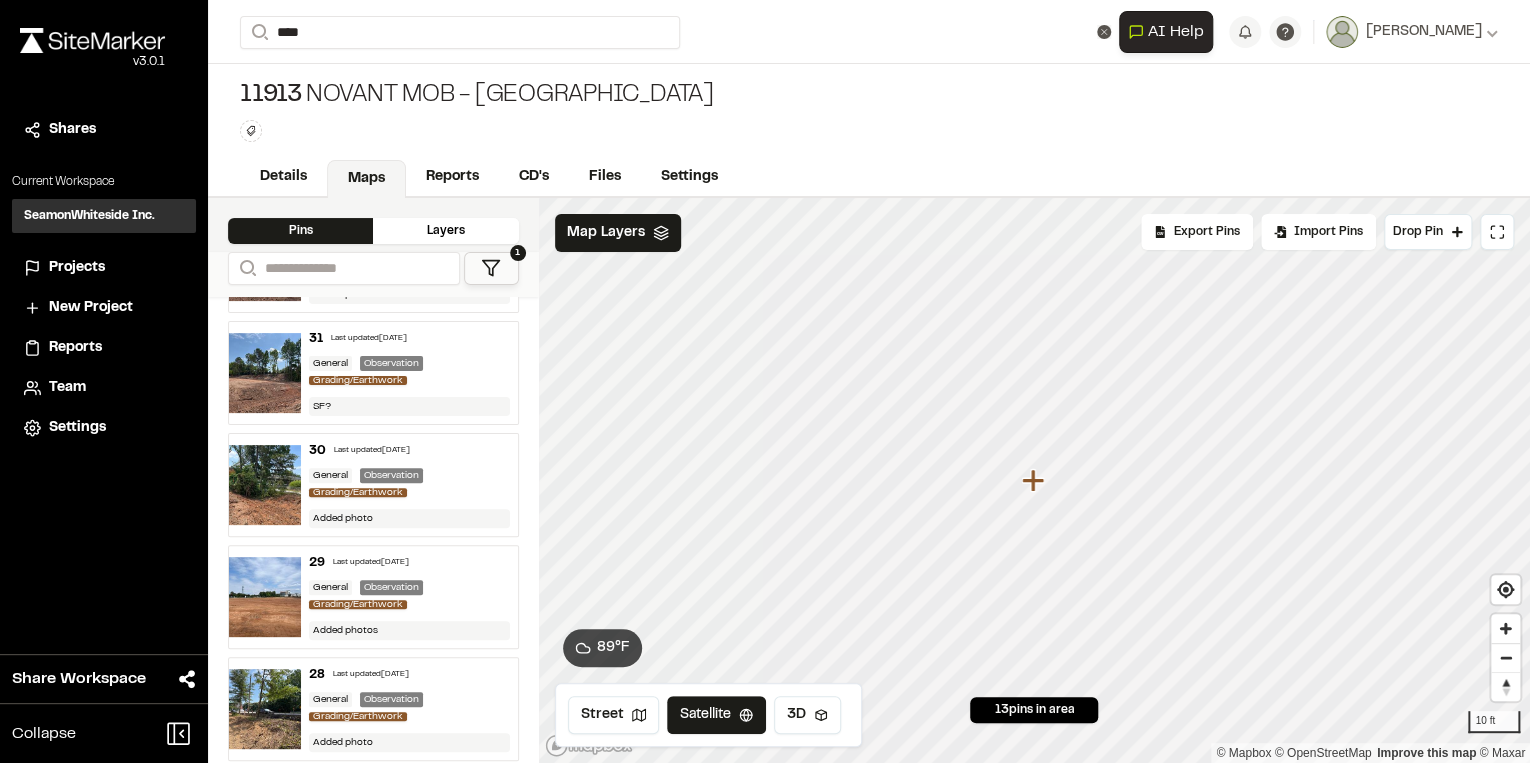 click at bounding box center (265, 485) 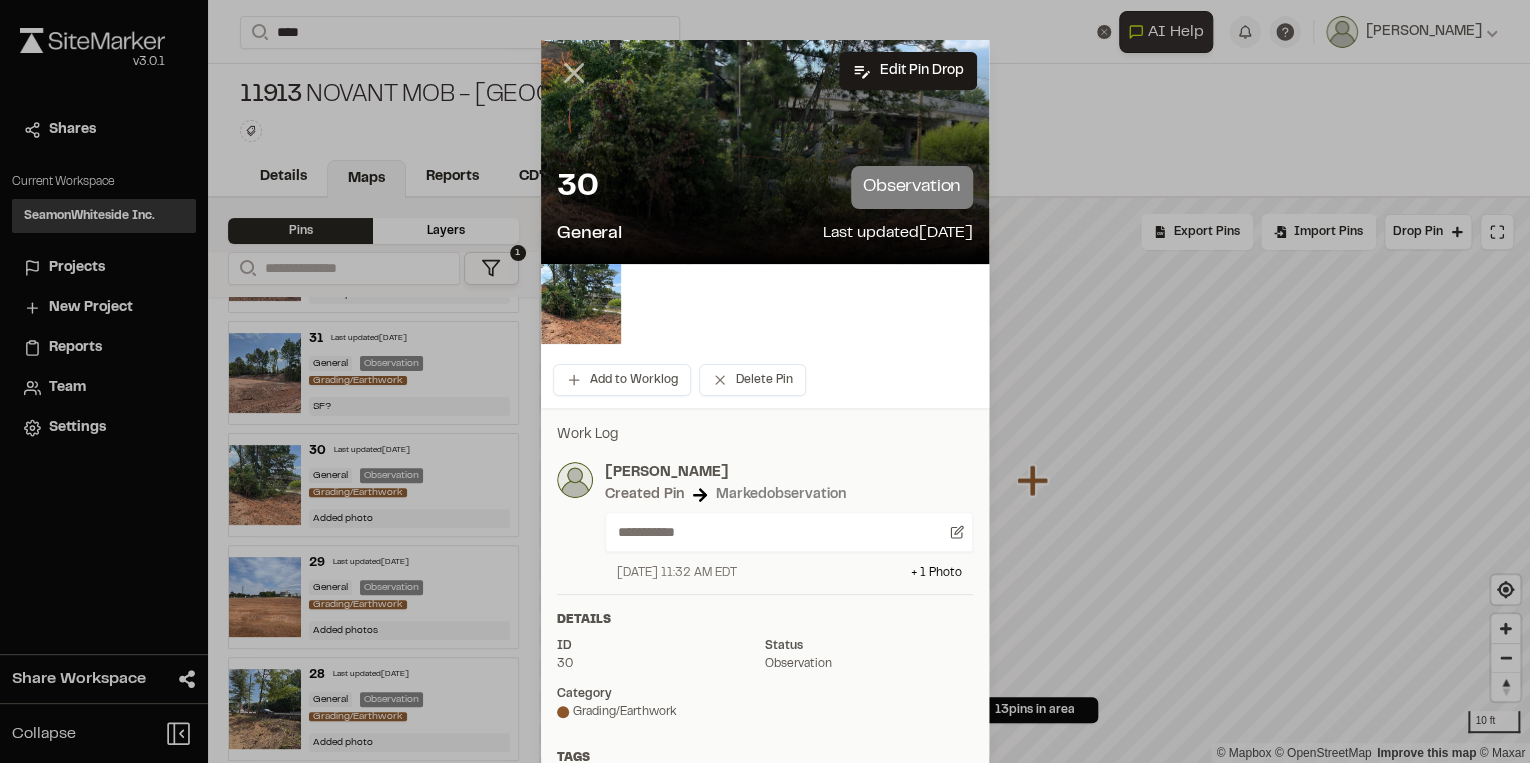 click 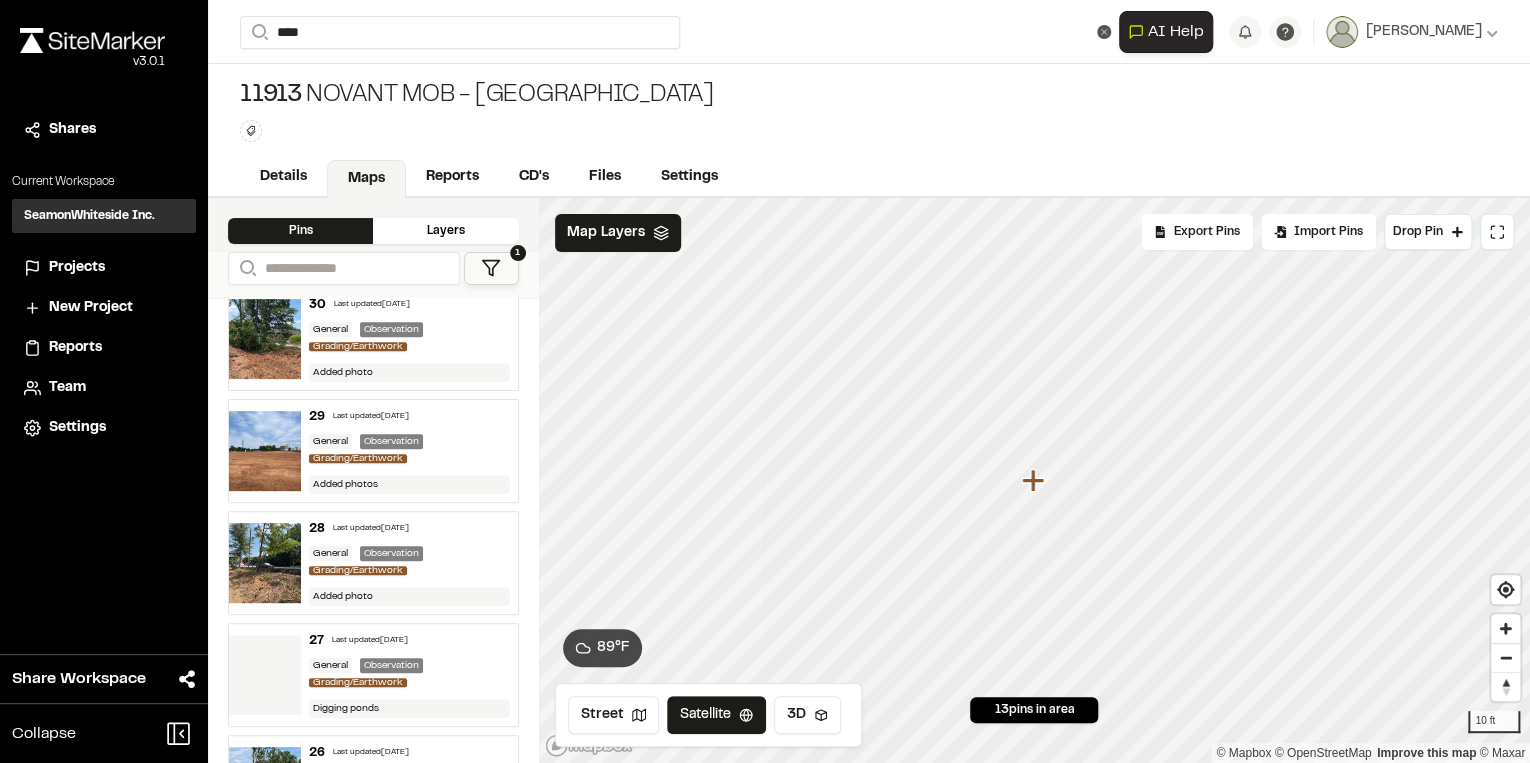 scroll, scrollTop: 480, scrollLeft: 0, axis: vertical 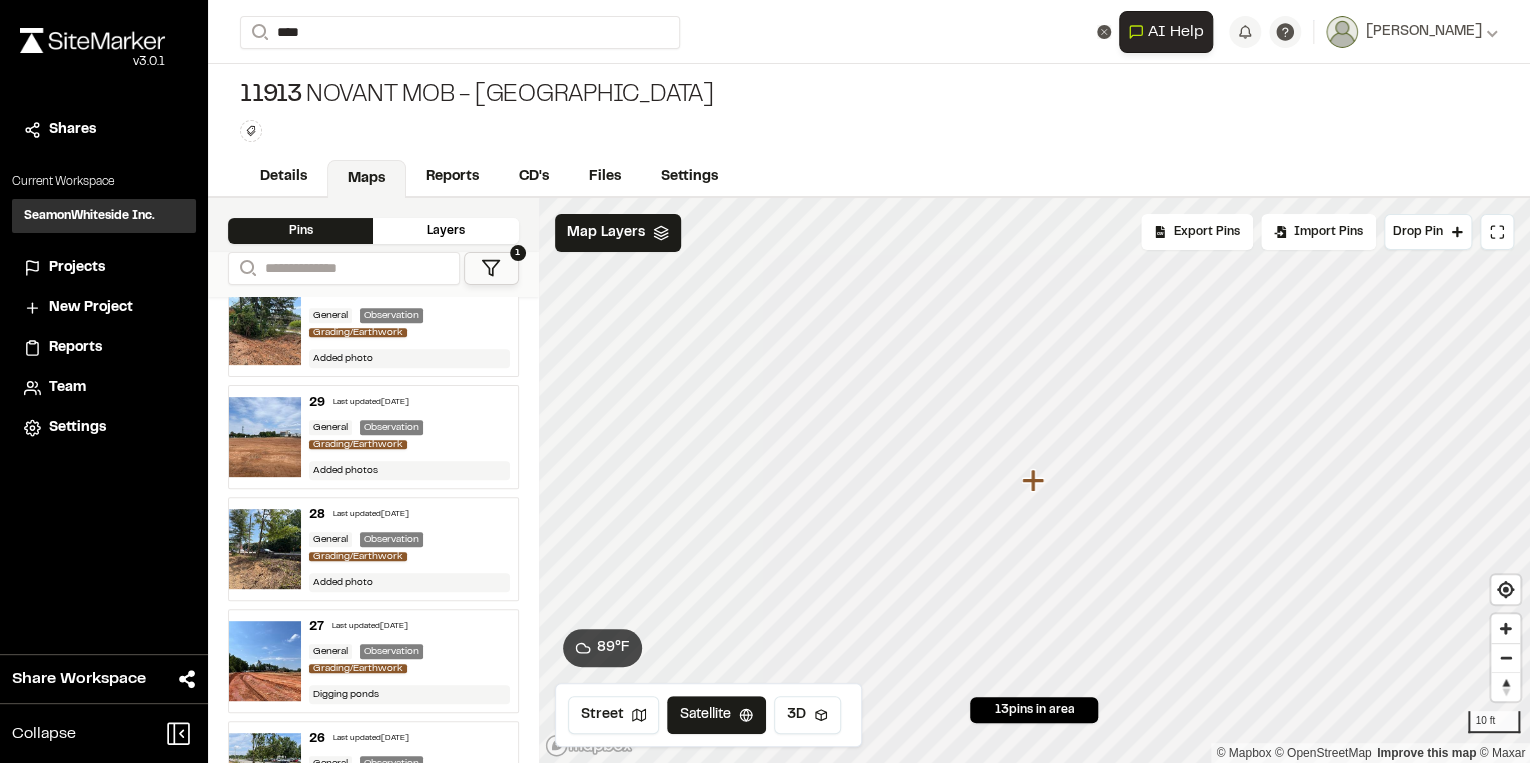 click at bounding box center [265, 549] 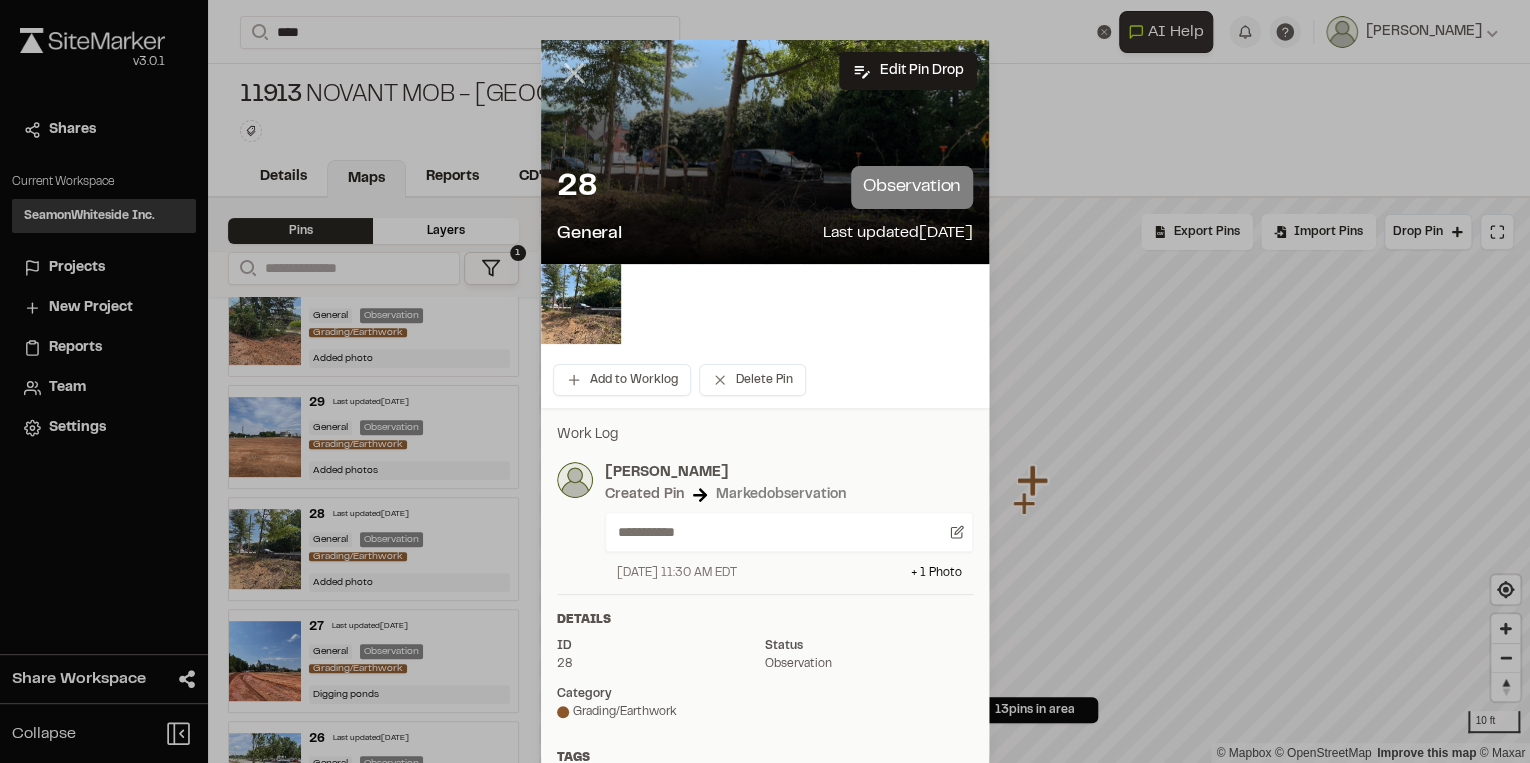 click 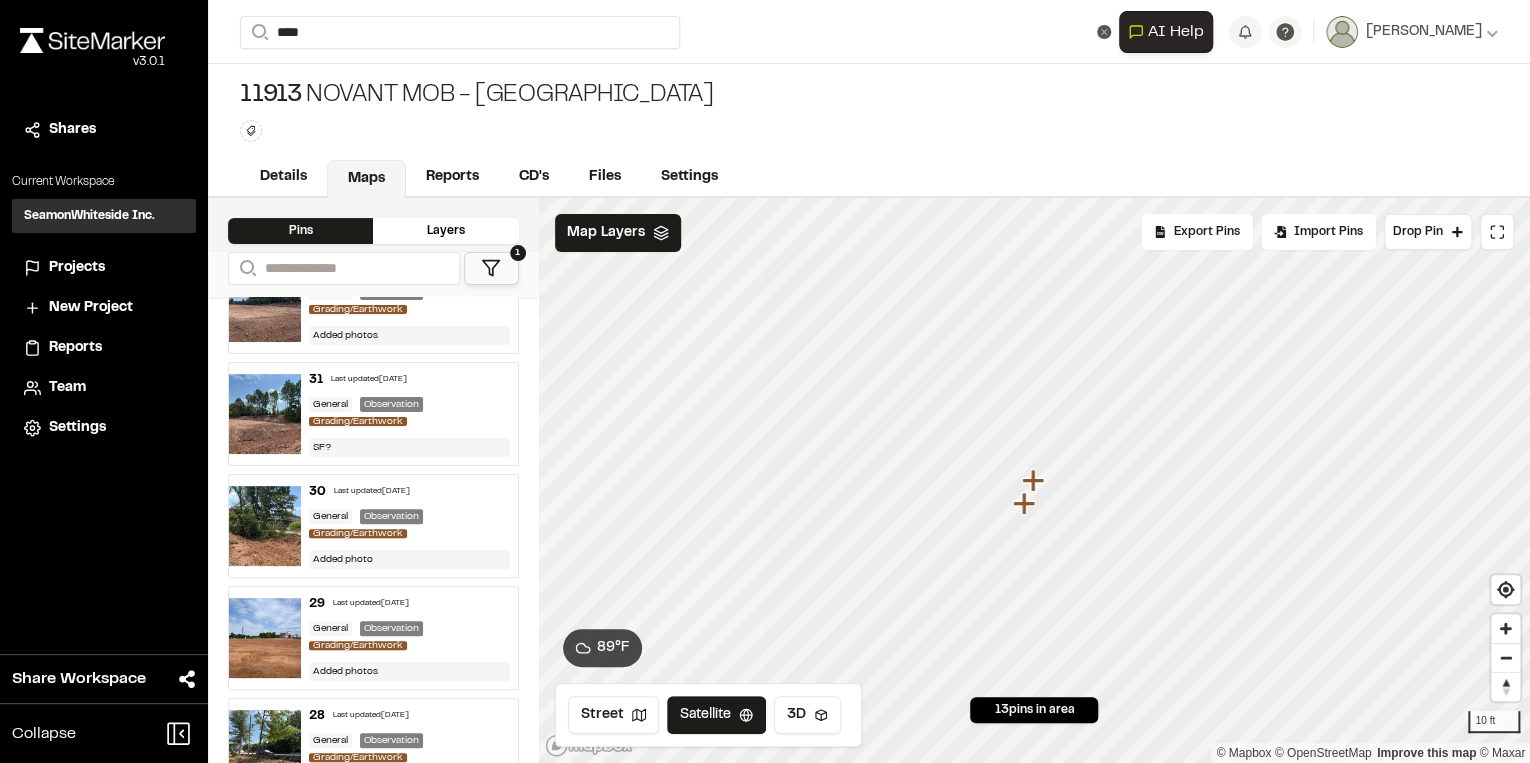 scroll, scrollTop: 0, scrollLeft: 0, axis: both 